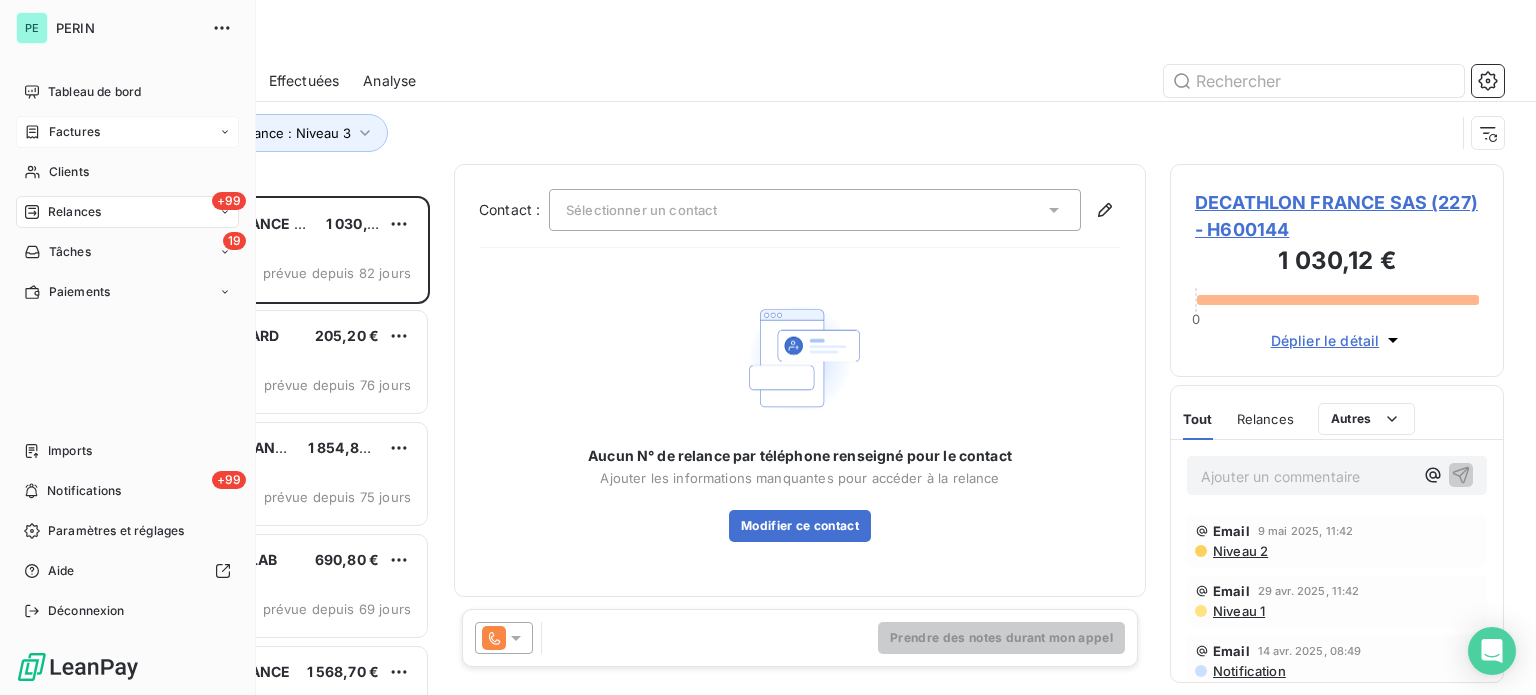 scroll, scrollTop: 0, scrollLeft: 0, axis: both 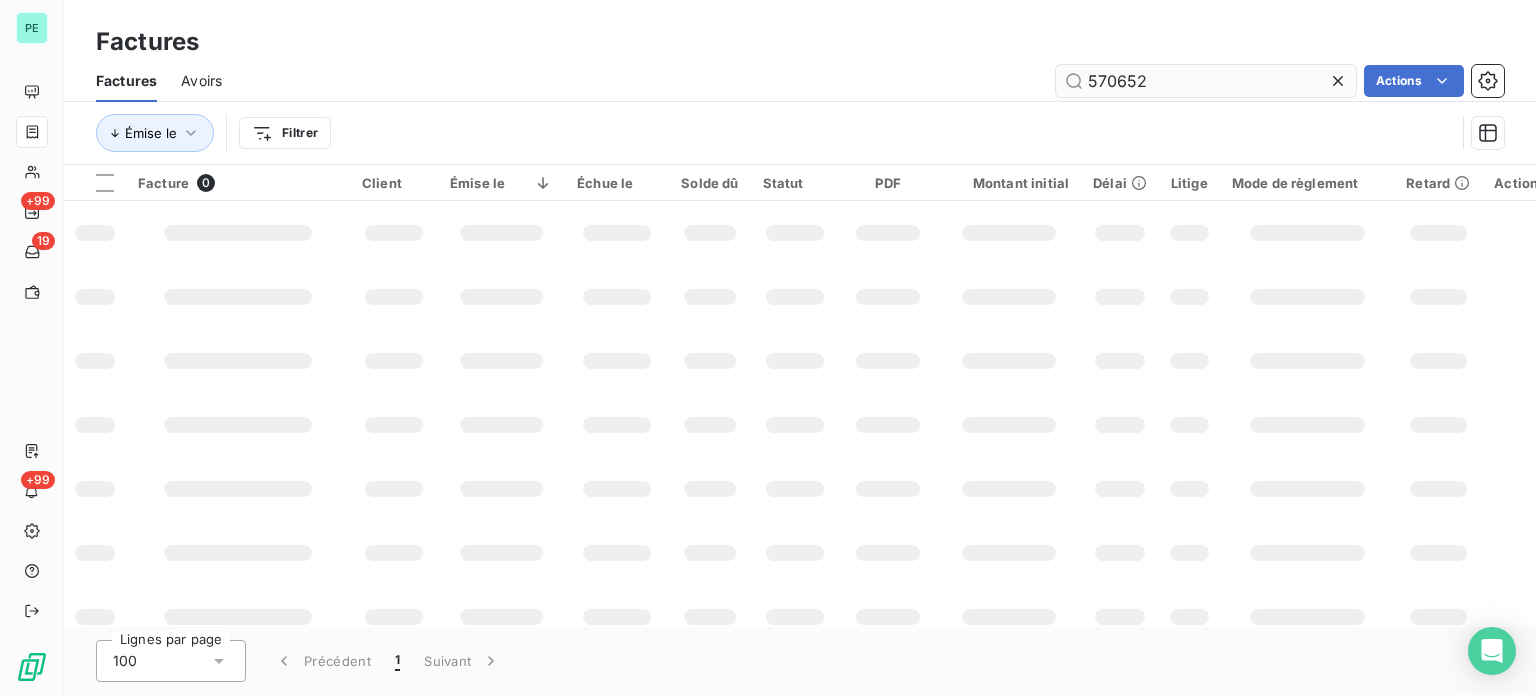 click on "570652" at bounding box center [1206, 81] 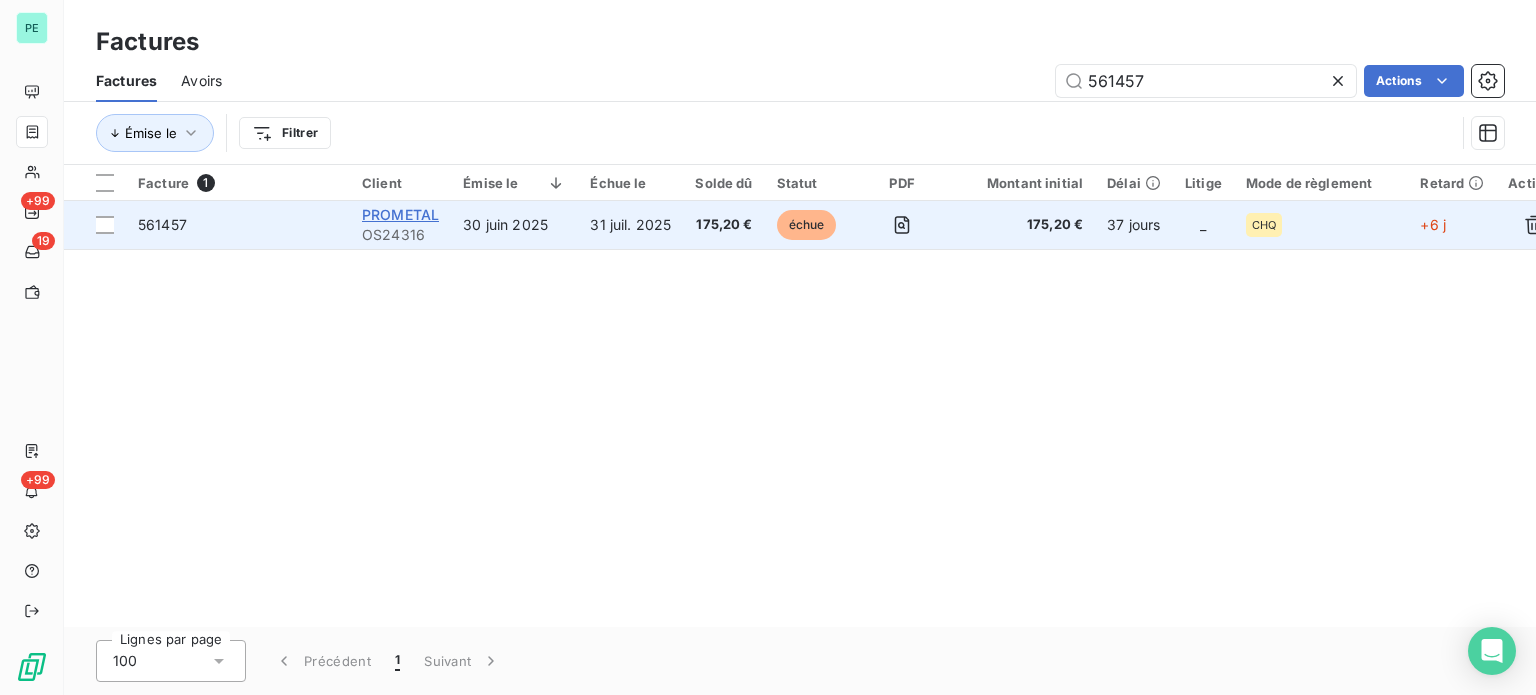 type on "561457" 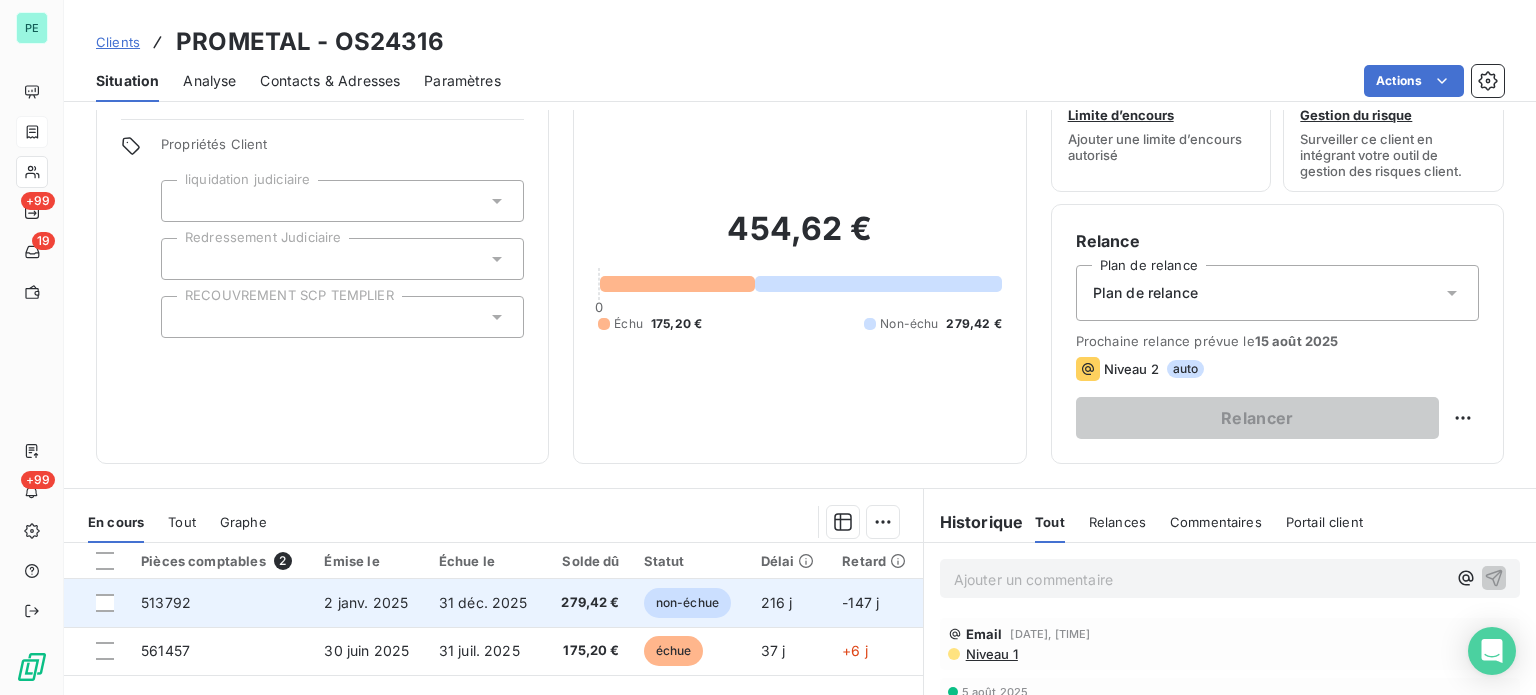 scroll, scrollTop: 200, scrollLeft: 0, axis: vertical 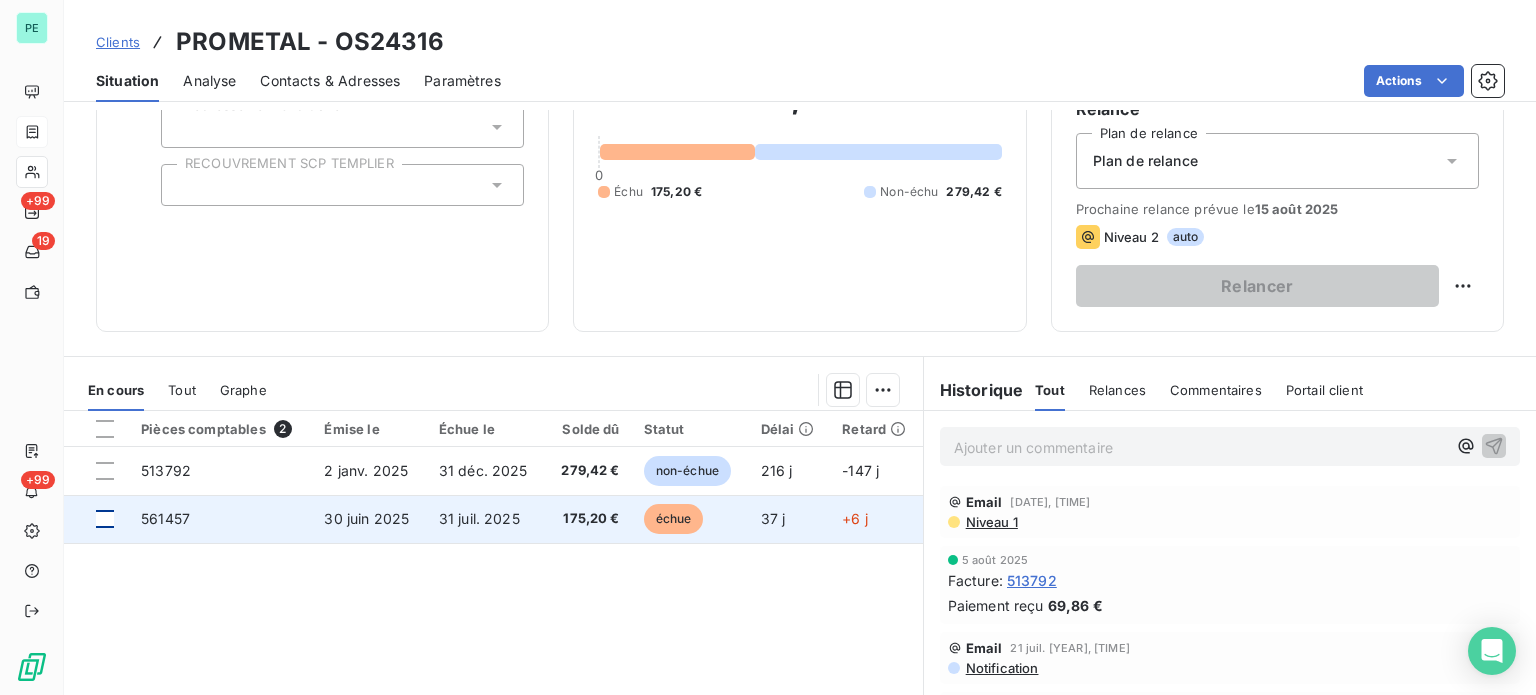 click at bounding box center (105, 519) 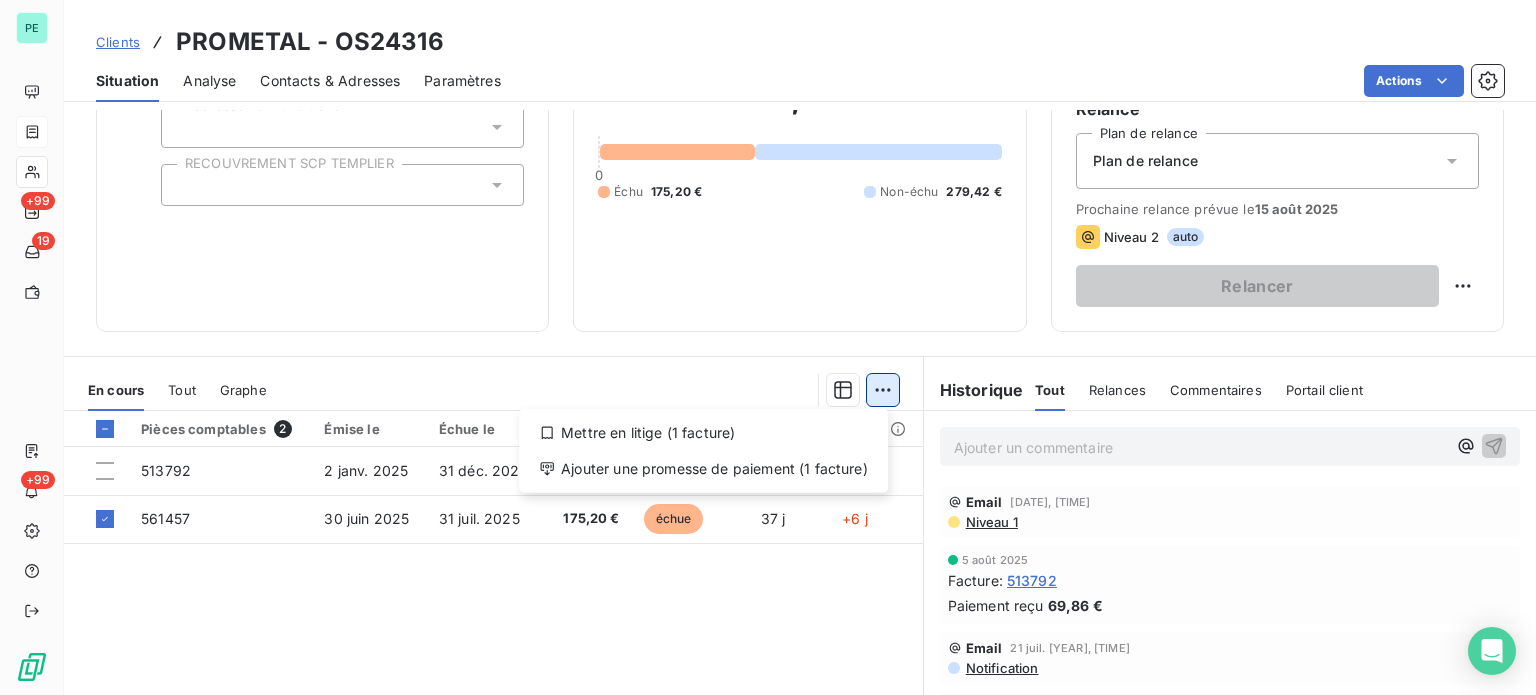 click on "PE +99 19 +99 Clients PROMETAL - OS24316 Situation Analyse Contacts & Adresses Paramètres Actions Informations client Propriétés Client liquidation judiciaire Redressement Judiciaire RECOUVREMENT SCP TEMPLIER Encours client 454,62 € 0 Échu 175,20 € Non-échu 279,42 € Limite d’encours Ajouter une limite d’encours autorisé Gestion du risque Surveiller ce client en intégrant votre outil de gestion des risques client. Relance Plan de relance Plan de relance Prochaine relance prévue le 15 août [YEAR] Niveau 2 auto Relancer En cours Tout Graphe Mettre en litige (1 facture) Ajouter une promesse de paiement (1 facture) Pièces comptables 2 Émise le Échue le Solde dû Statut Délai Retard 513792 2 janv. [YEAR] 31 déc. [YEAR] 279,42 € non-échue 216 j -147 j 561457 30 juin [YEAR] 31 juil. [YEAR] 175,20 € échue 37 j +6 j Lignes par page 25 Précédent 1 Suivant Historique Tout Relances Commentaires Portail client Tout Relances Commentaires Portail client ﻿ Email Facture" at bounding box center (768, 347) 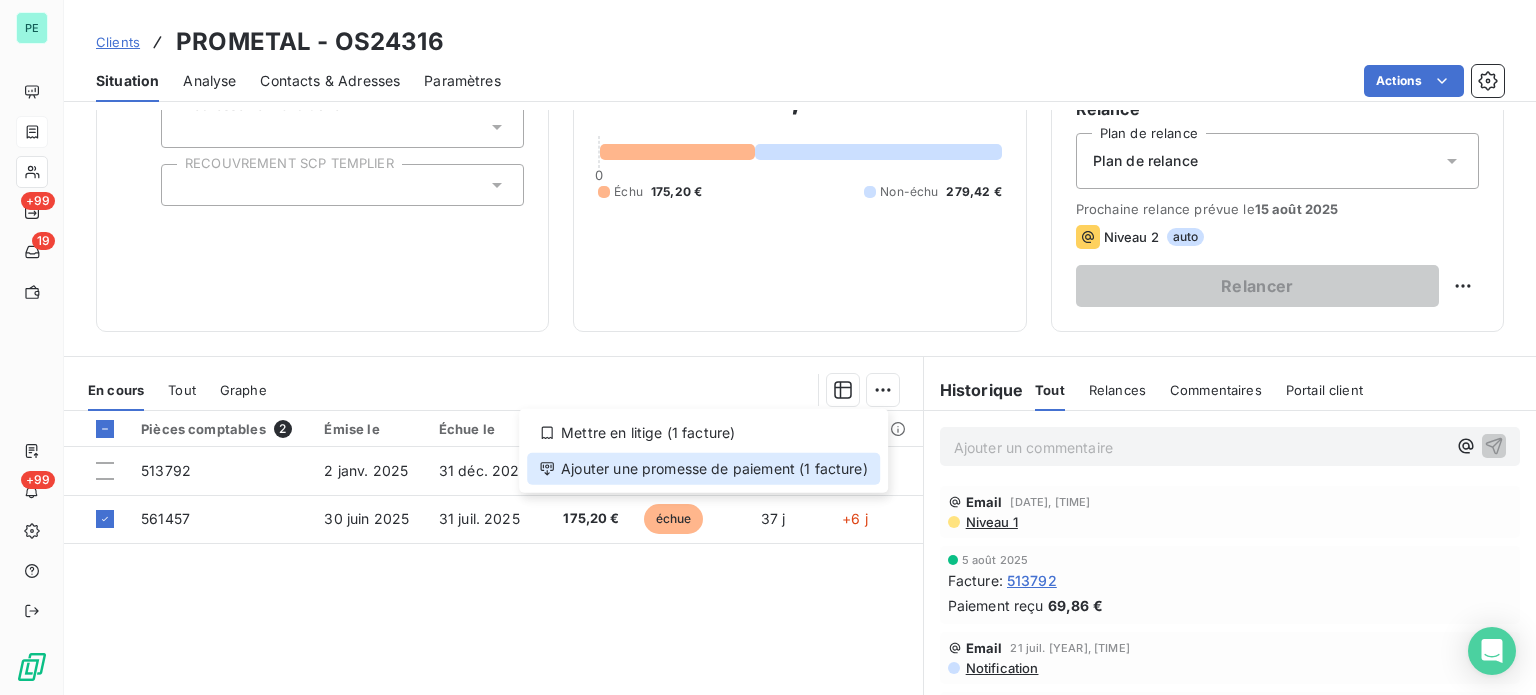 click on "Ajouter une promesse de paiement (1 facture)" at bounding box center [703, 469] 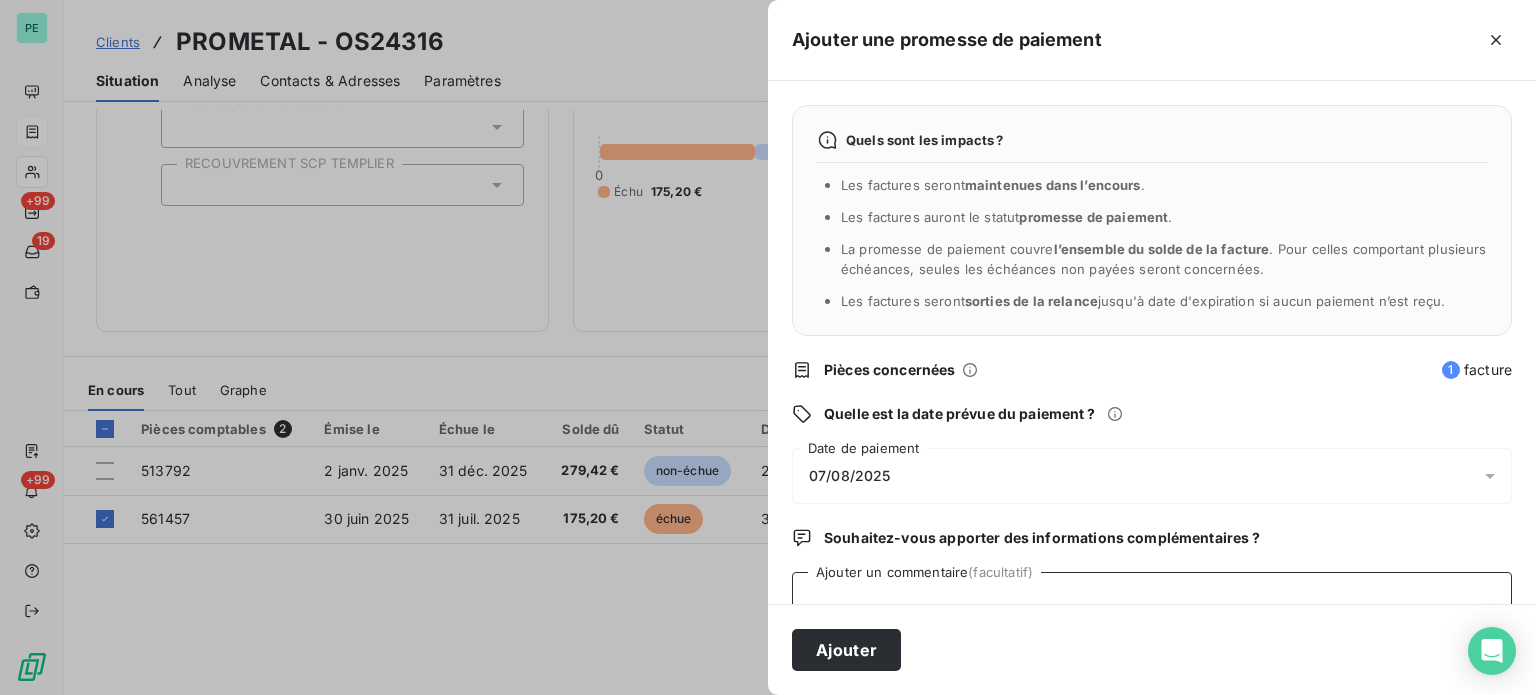 click on "Ajouter un commentaire  (facultatif)" at bounding box center (1152, 610) 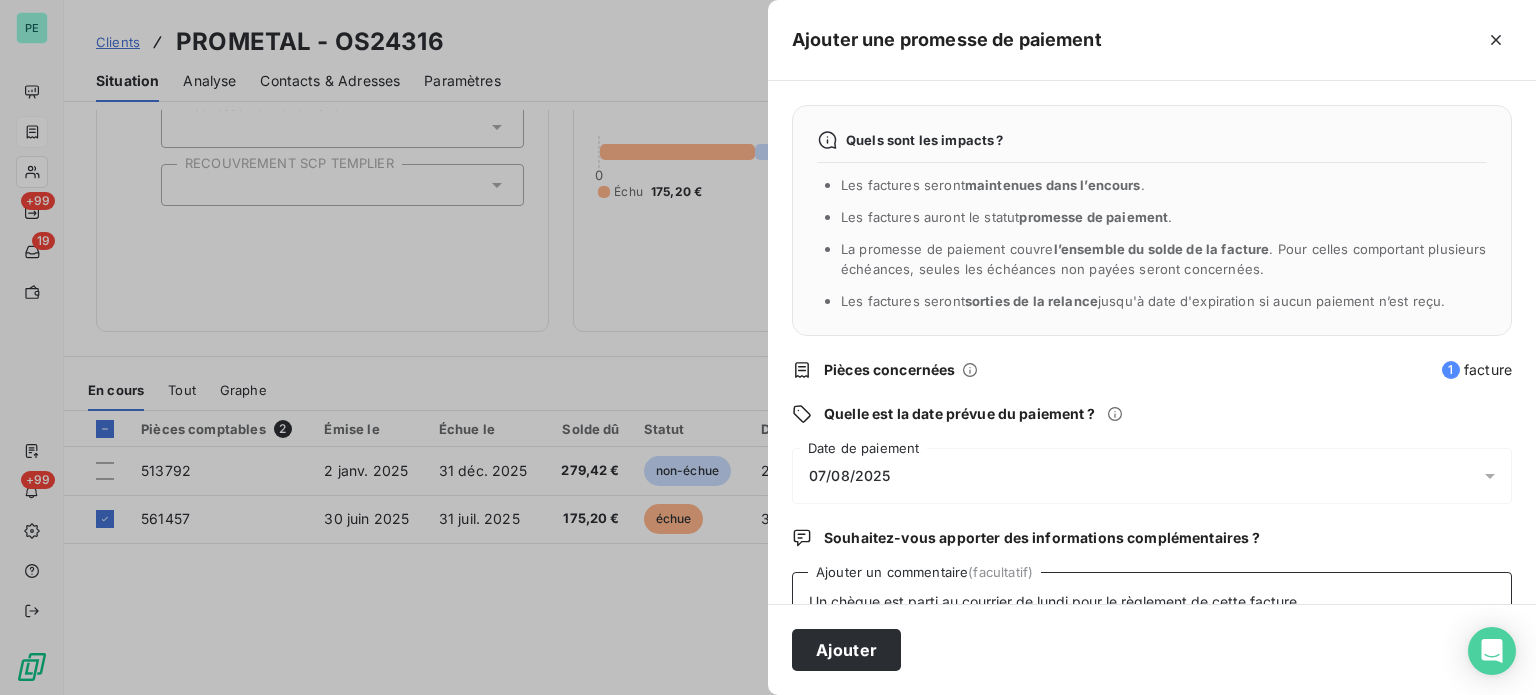 scroll, scrollTop: 5, scrollLeft: 0, axis: vertical 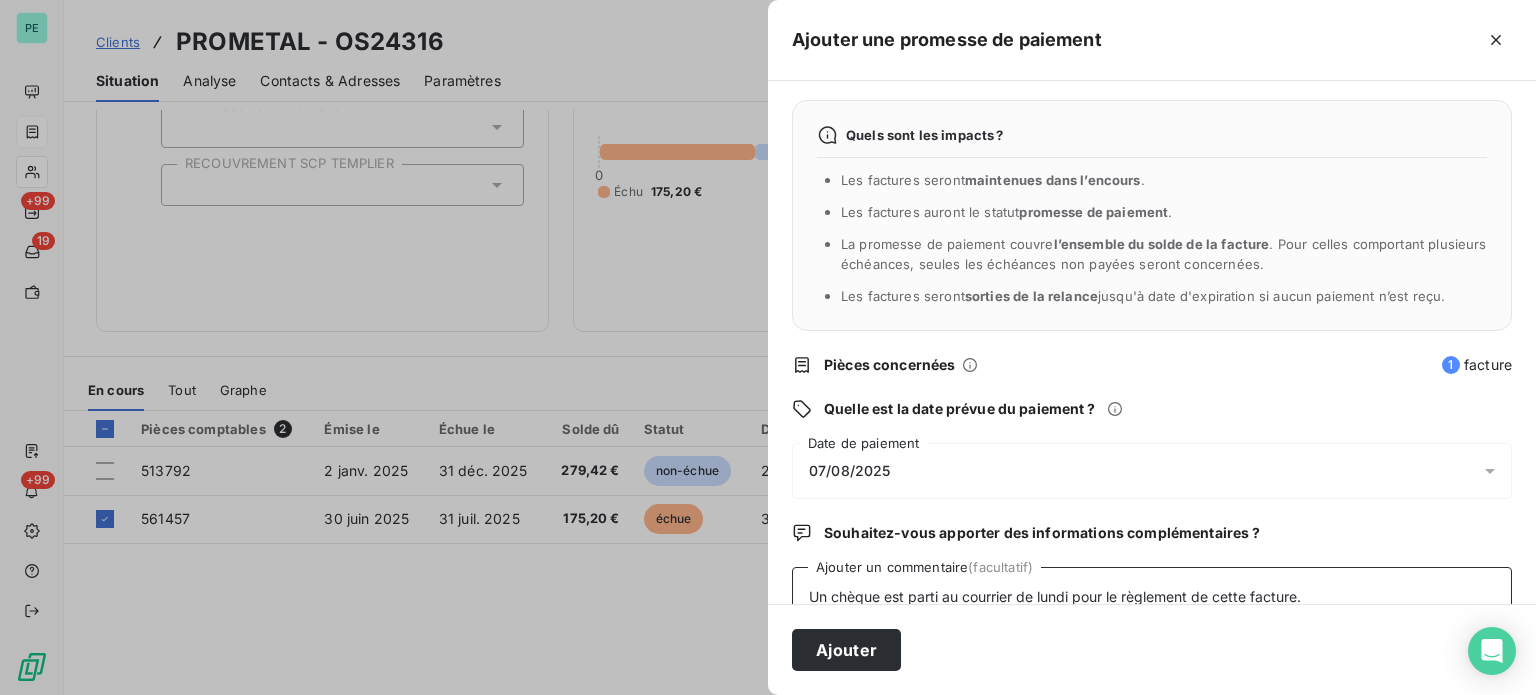 type on "Un chèque est parti au courrier de lundi pour le règlement de cette facture." 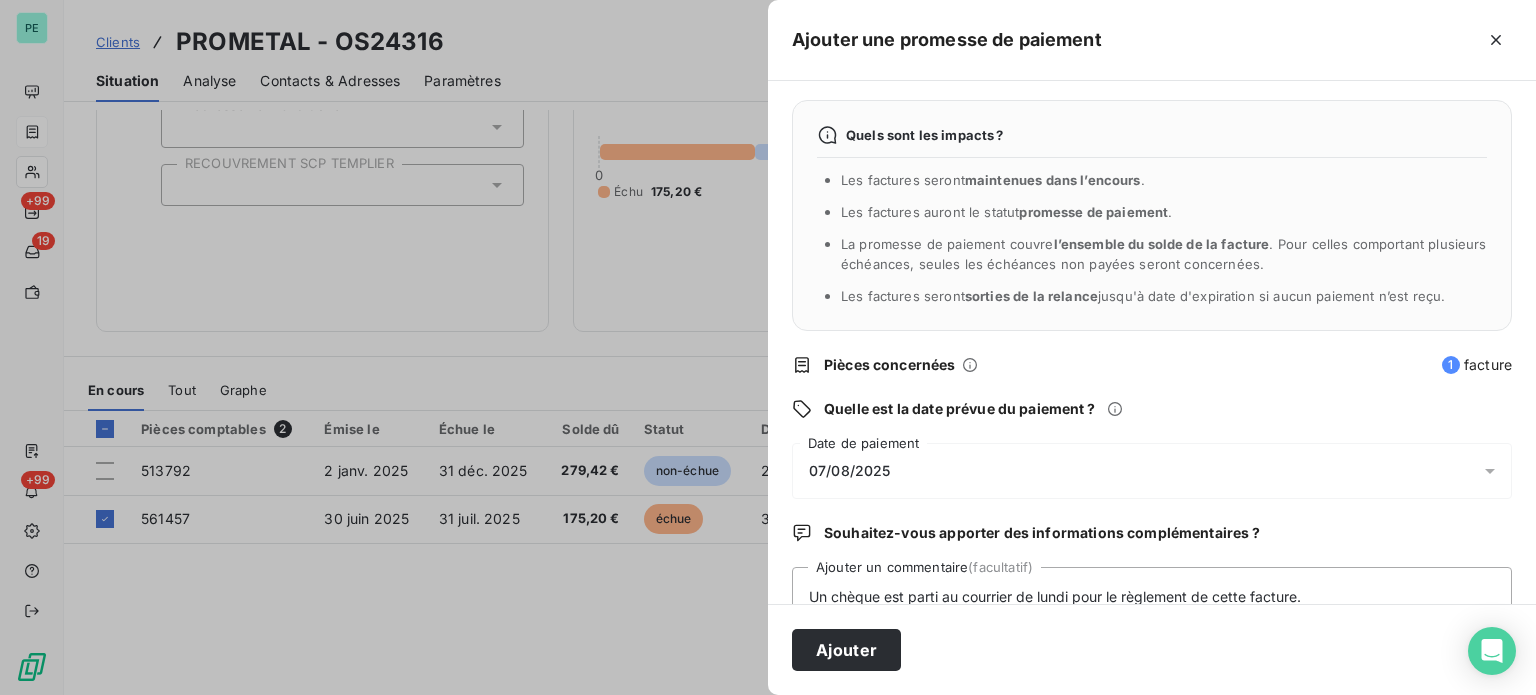 click on "07/08/2025" at bounding box center (850, 471) 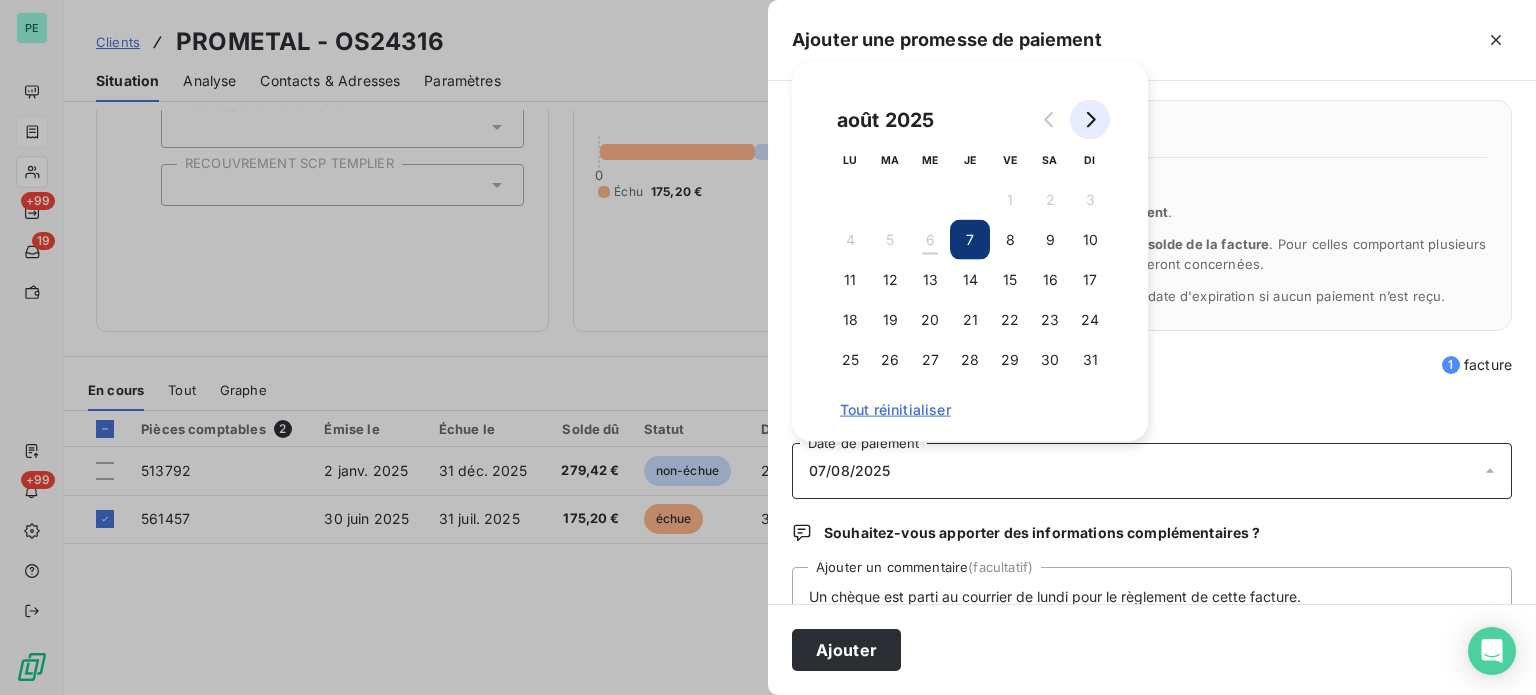 click at bounding box center (1090, 120) 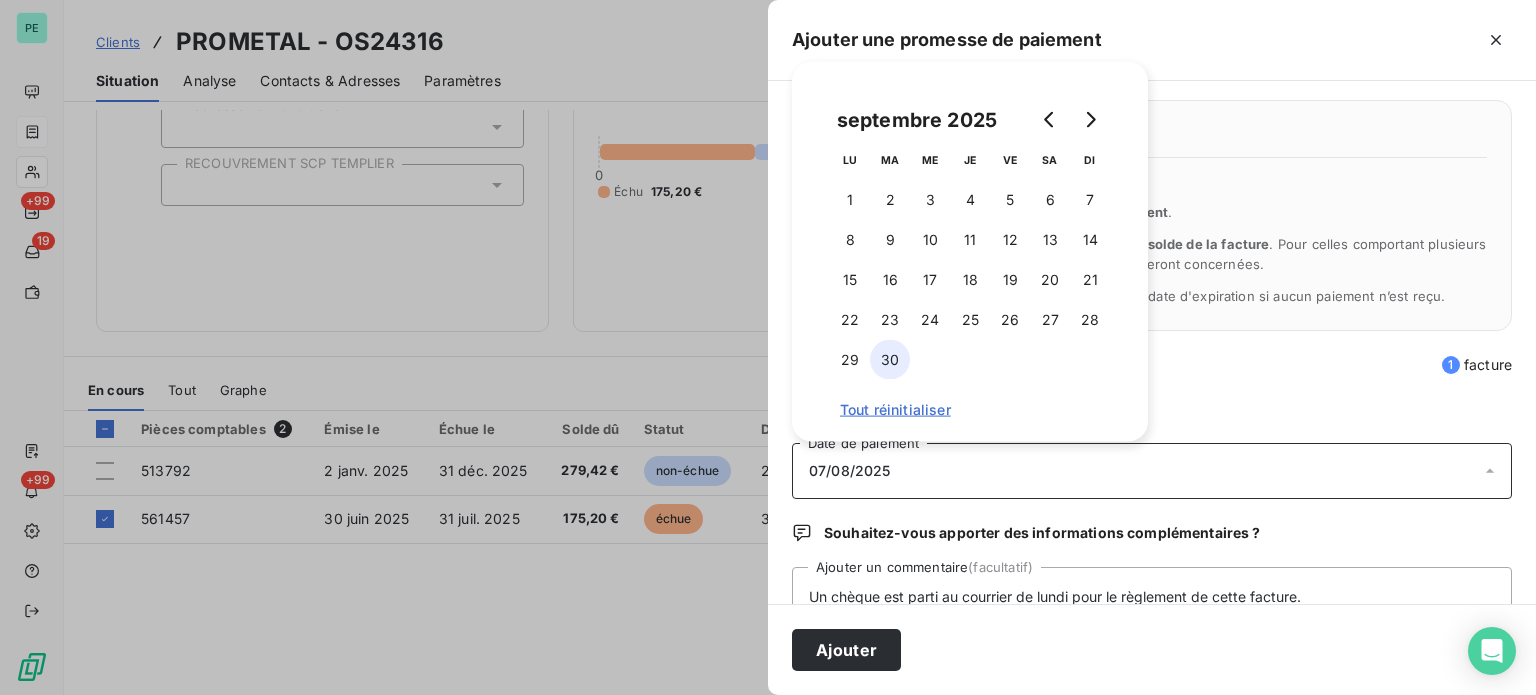 click on "30" at bounding box center (890, 360) 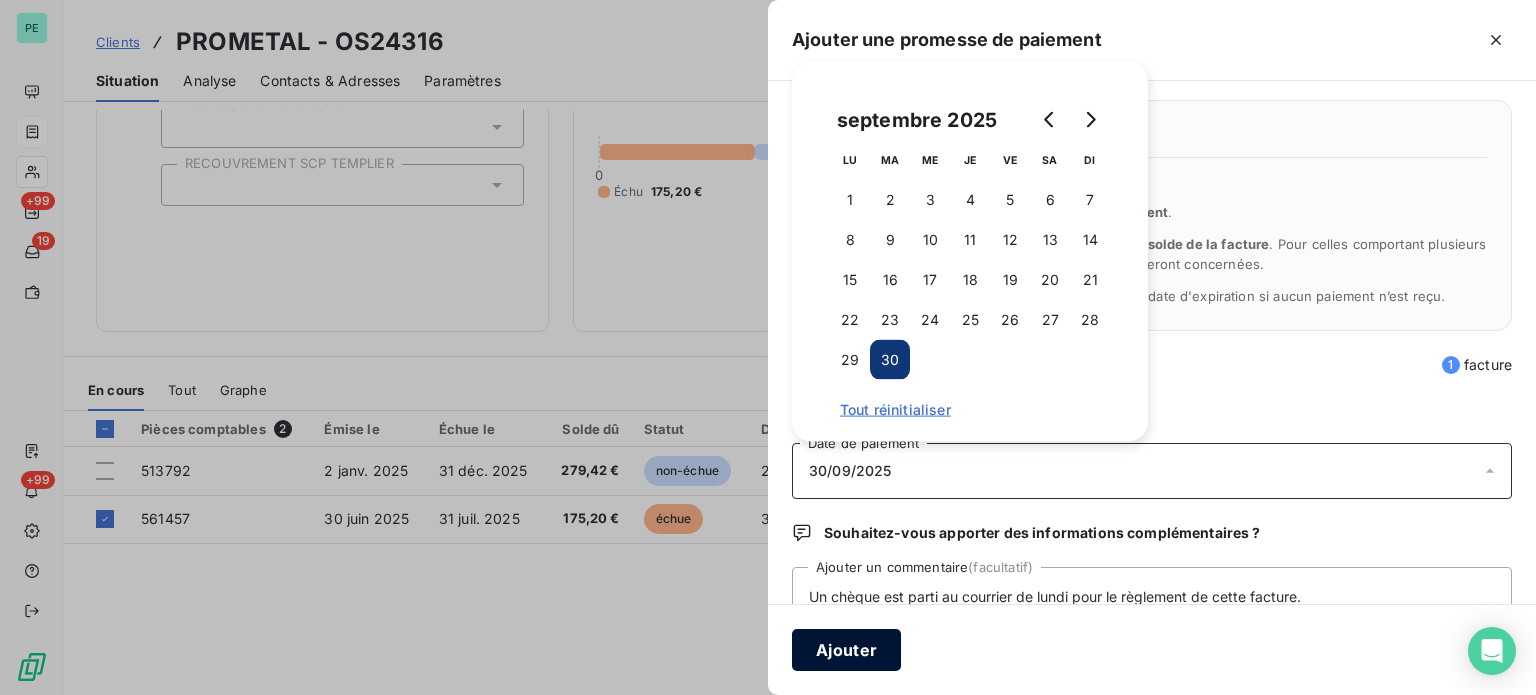 click on "Ajouter" at bounding box center [846, 650] 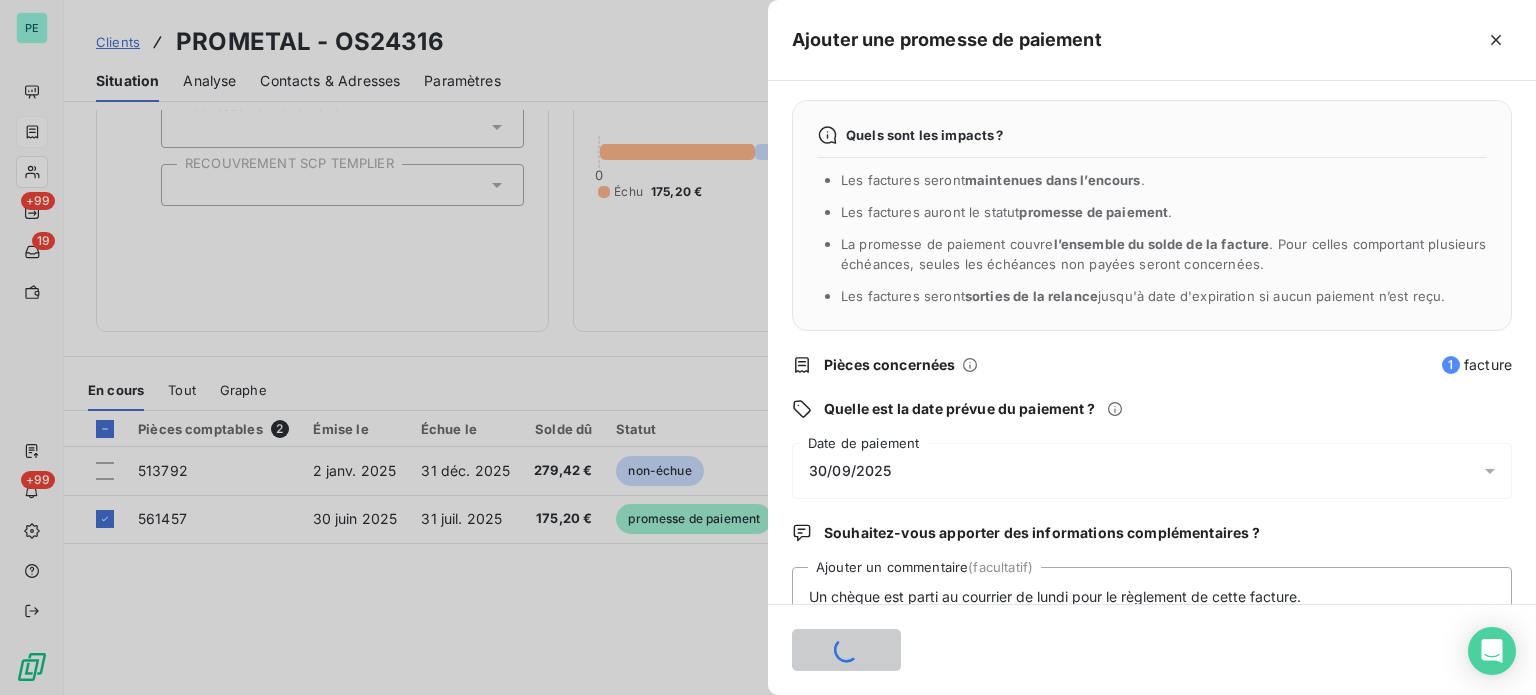 type 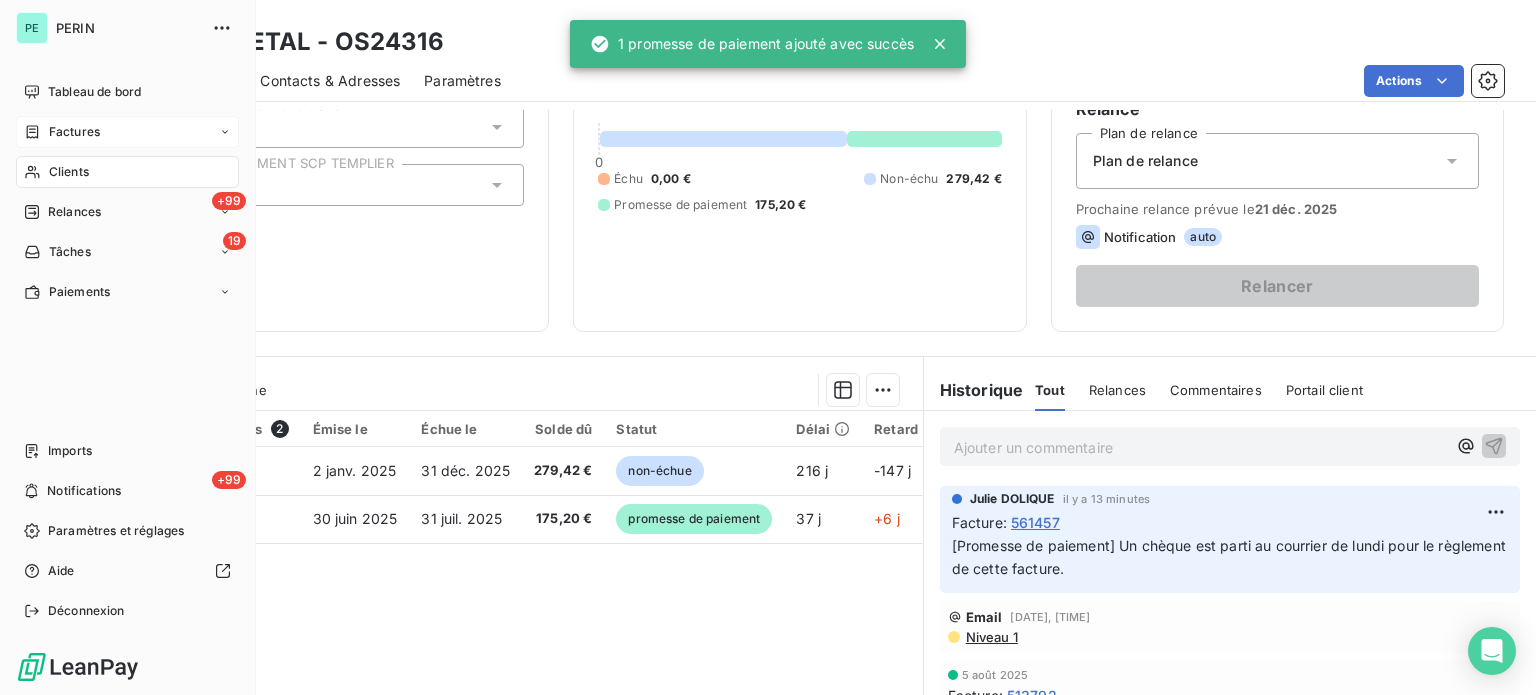 click on "Factures" at bounding box center [74, 132] 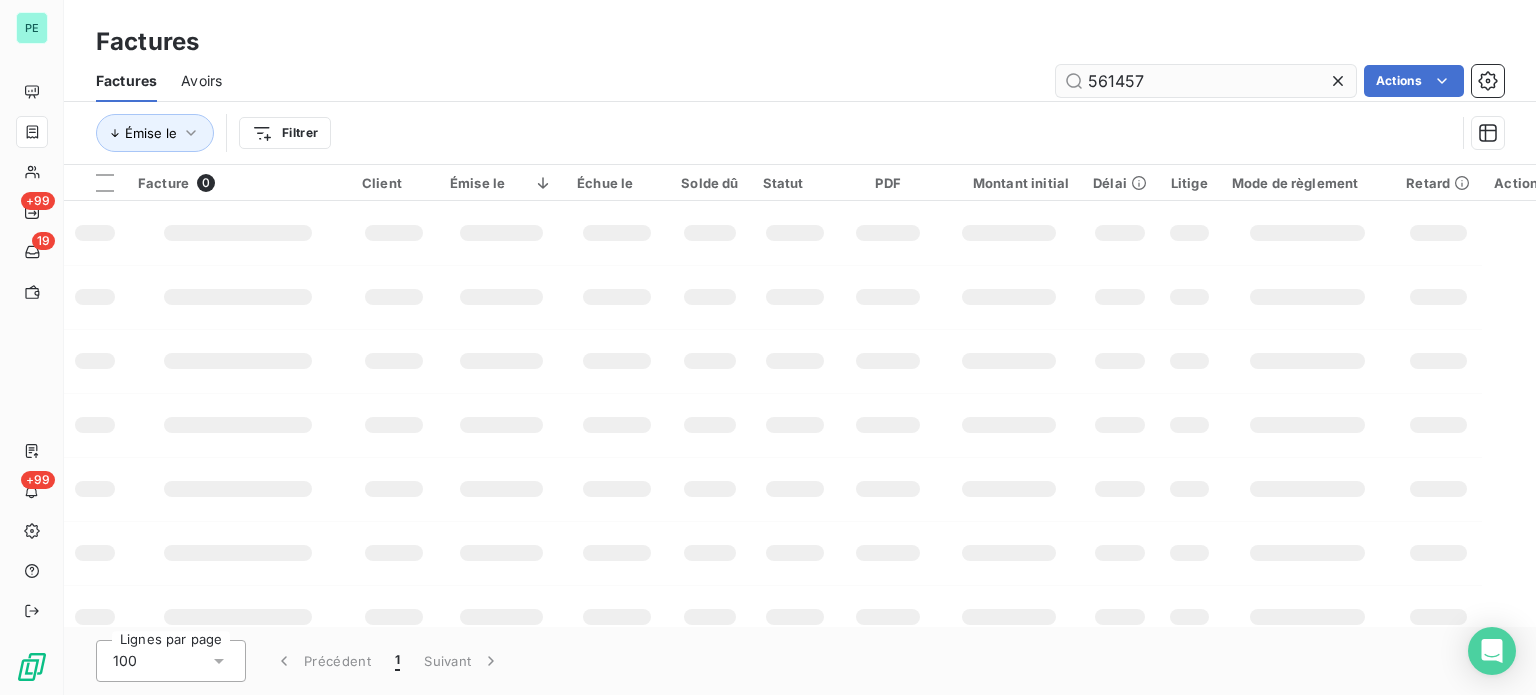 drag, startPoint x: 1096, startPoint y: 80, endPoint x: 1242, endPoint y: 80, distance: 146 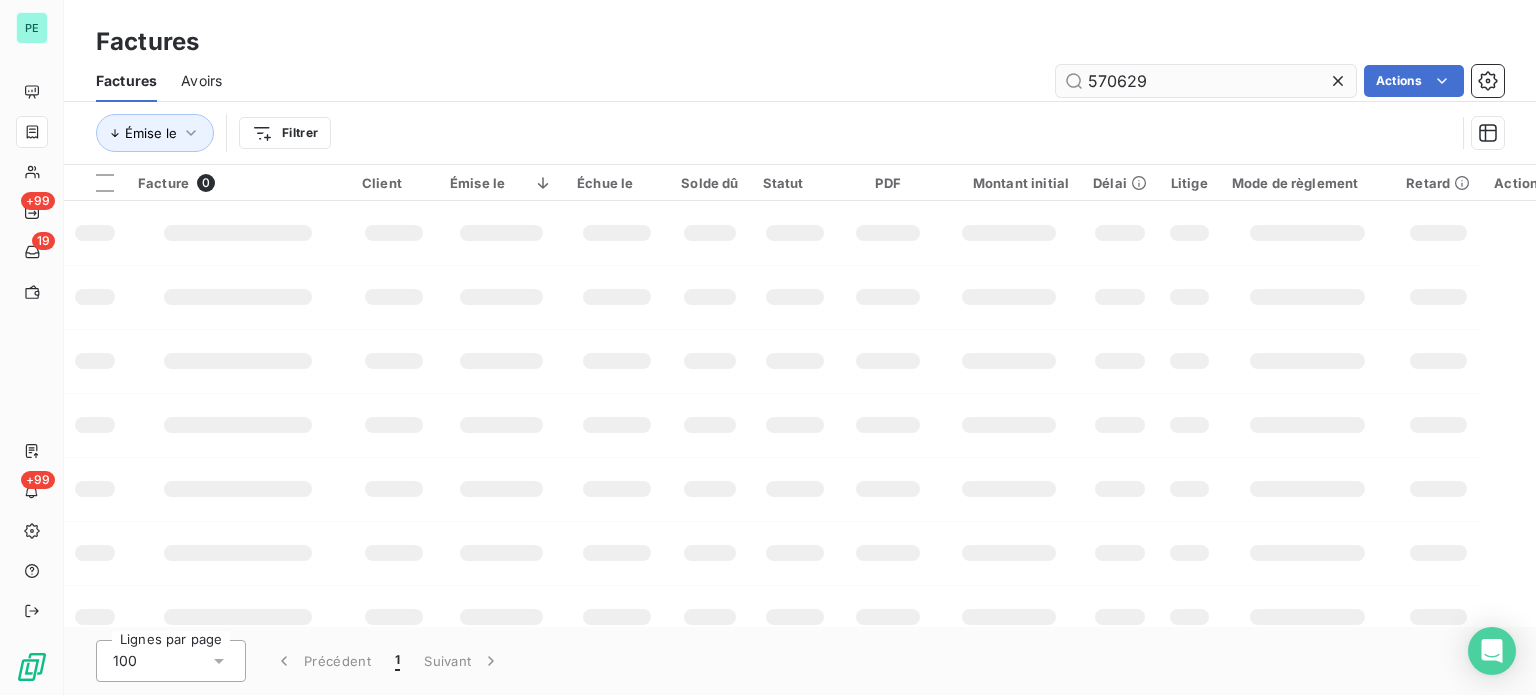type on "570629" 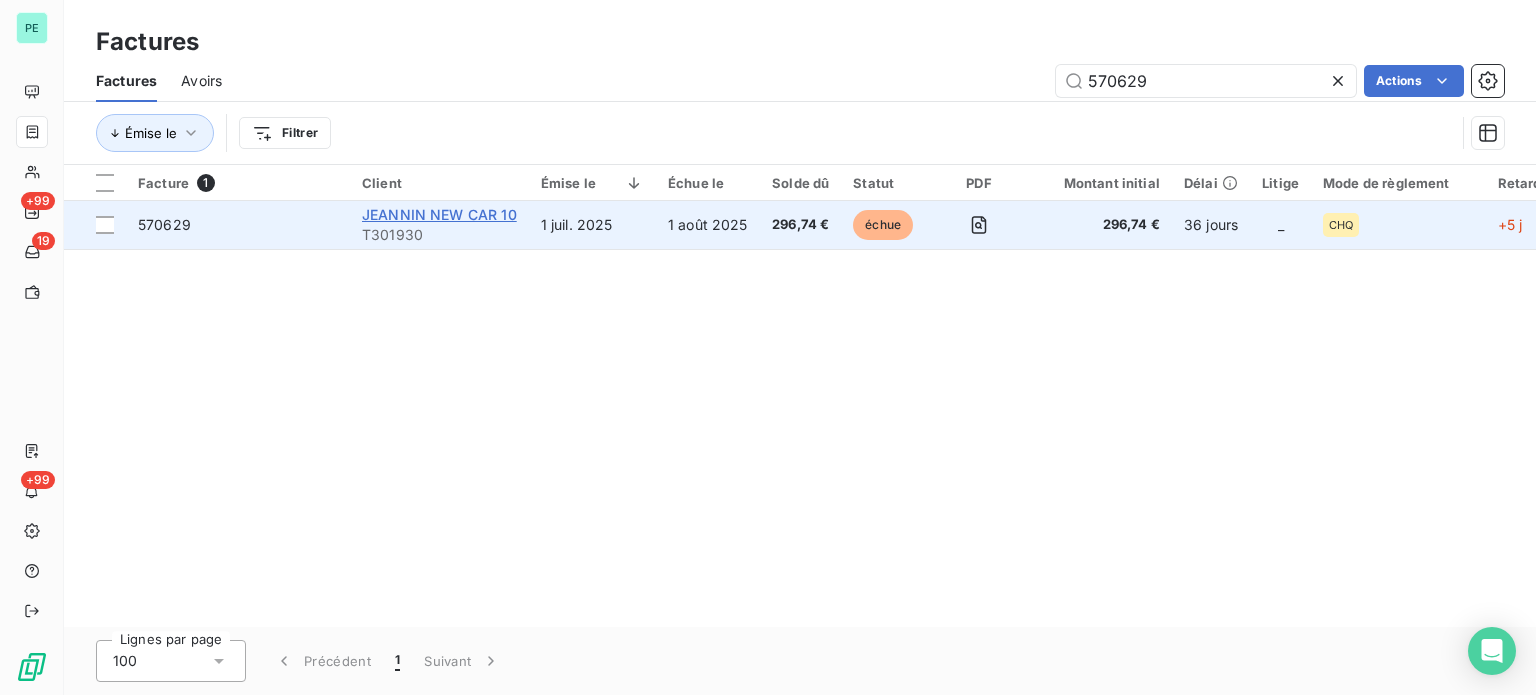 click on "JEANNIN NEW CAR 10" at bounding box center [439, 214] 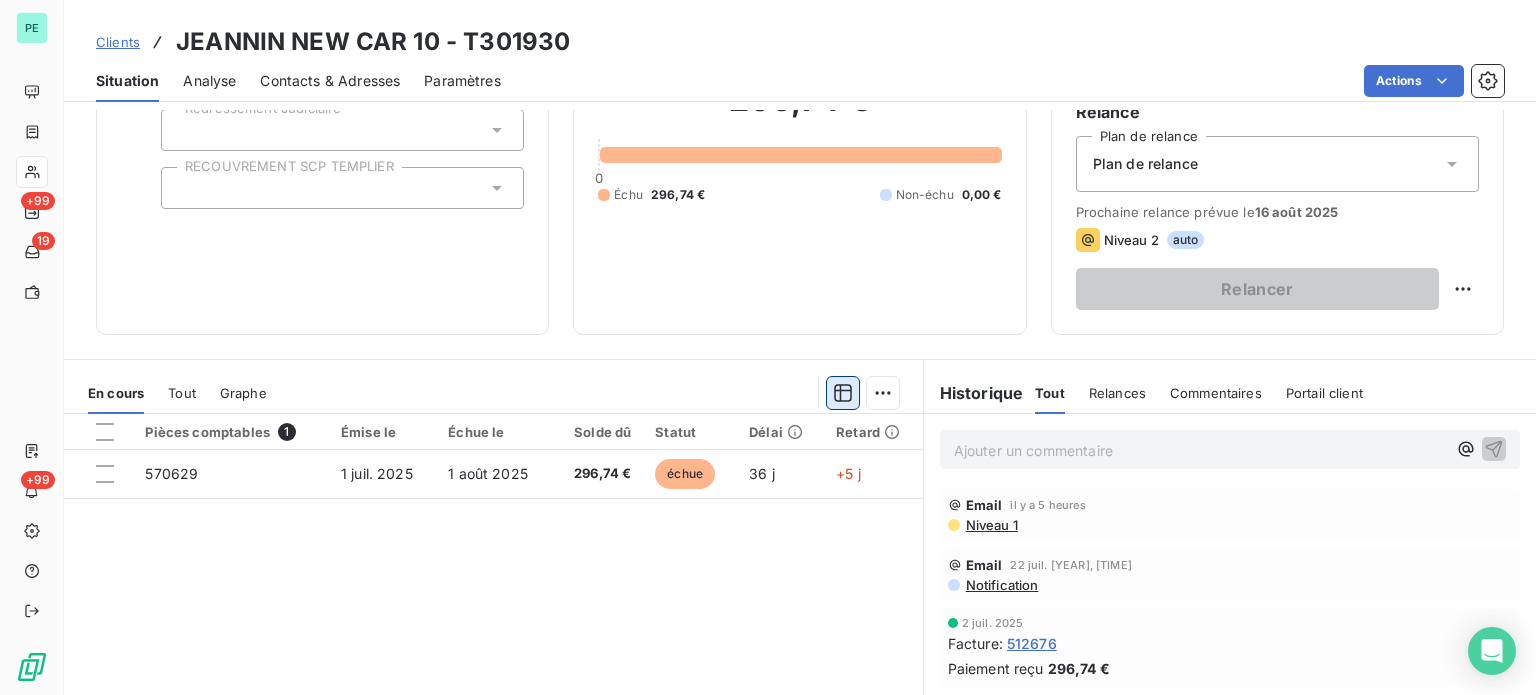 scroll, scrollTop: 200, scrollLeft: 0, axis: vertical 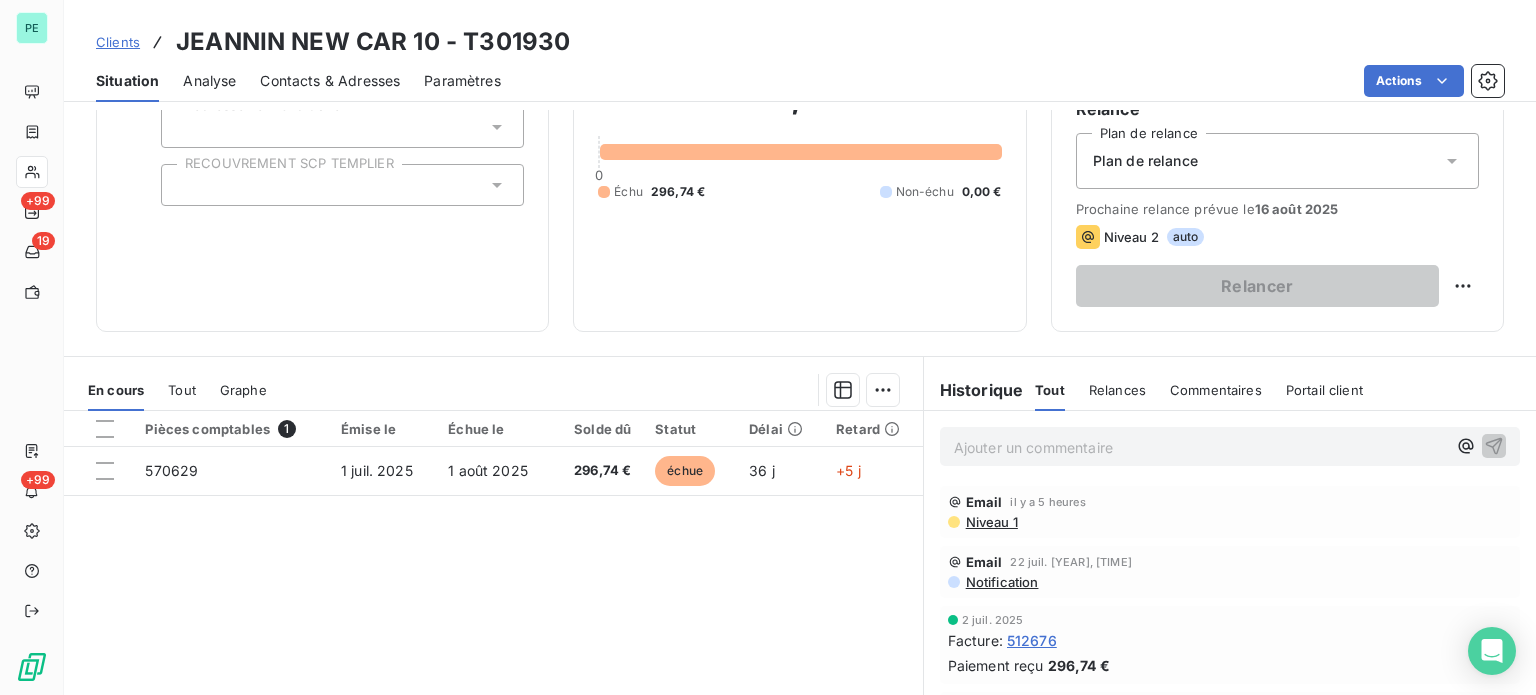 click on "Ajouter un commentaire ﻿" at bounding box center (1200, 447) 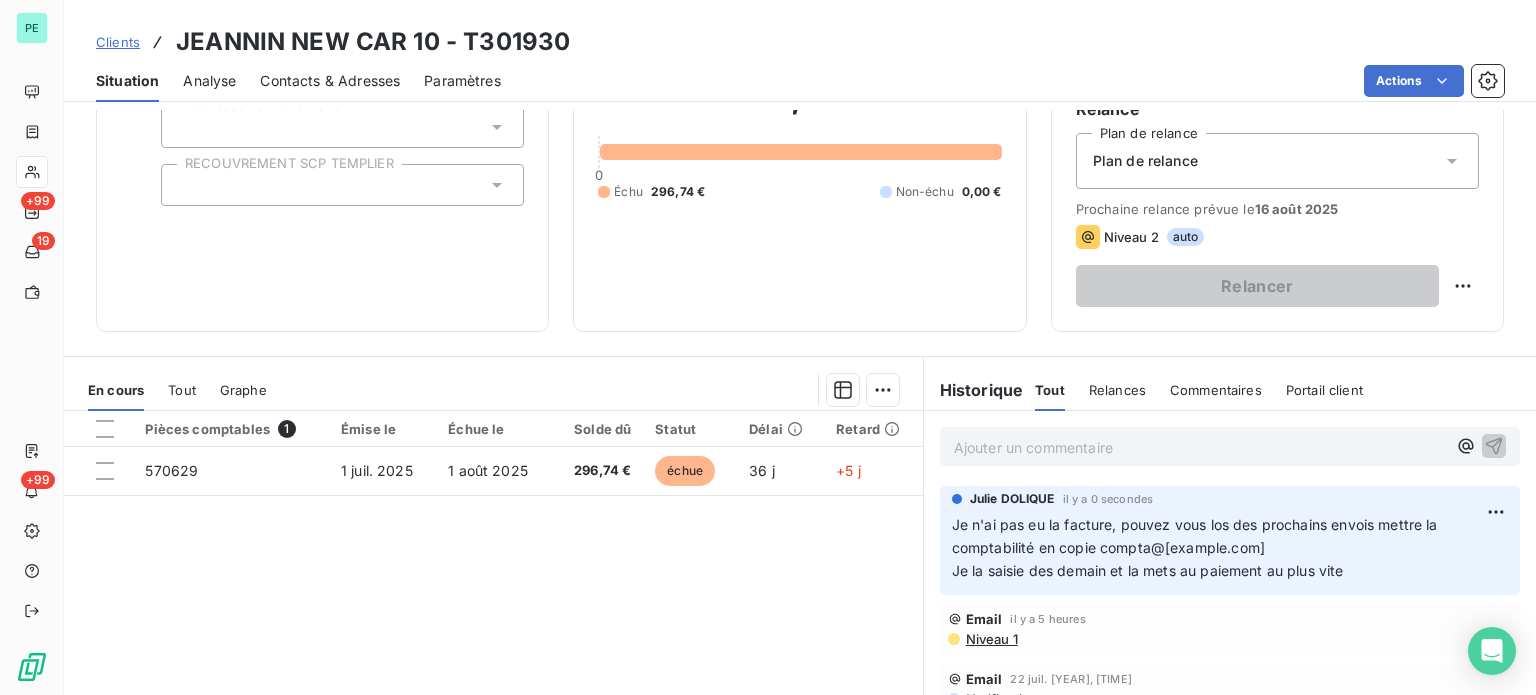 click on "Contacts & Adresses" at bounding box center [330, 81] 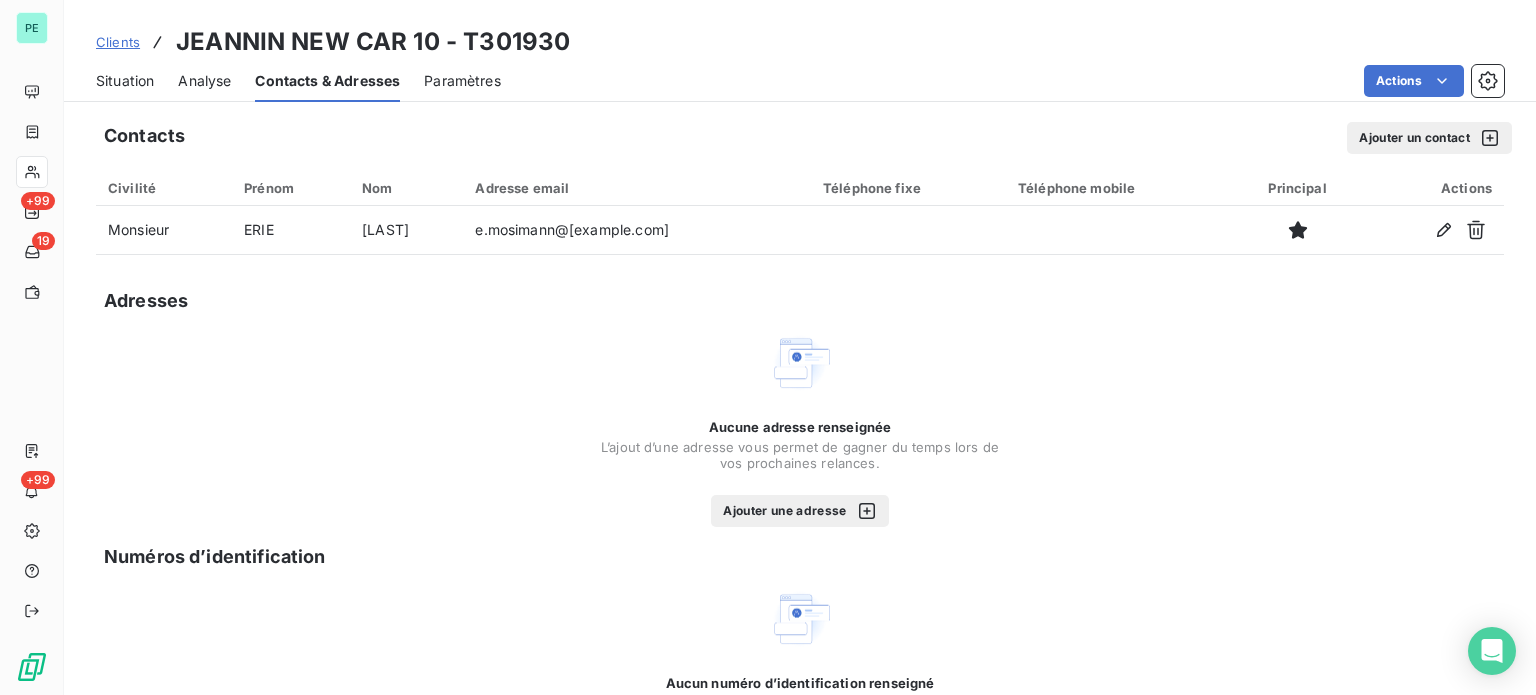 click on "Ajouter un contact" at bounding box center [1429, 138] 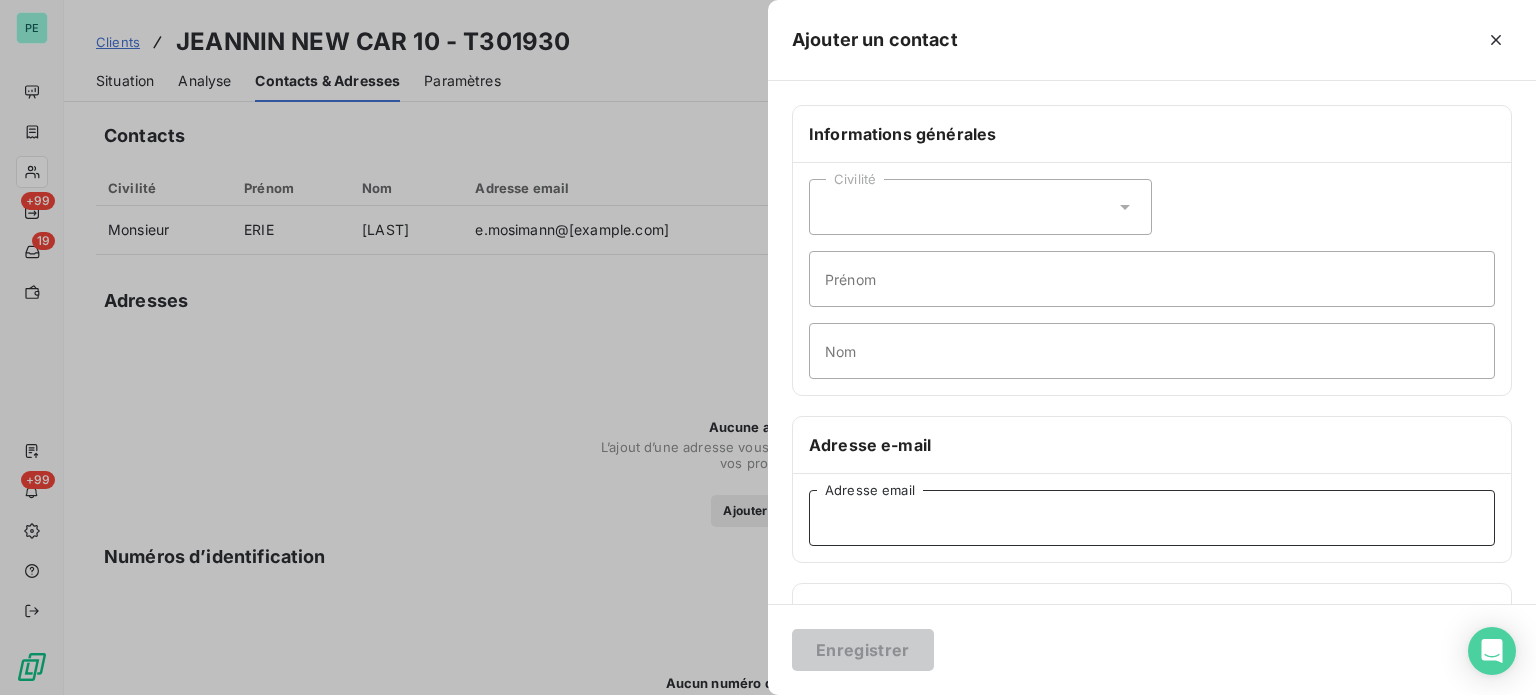 click on "Adresse email" at bounding box center (1152, 518) 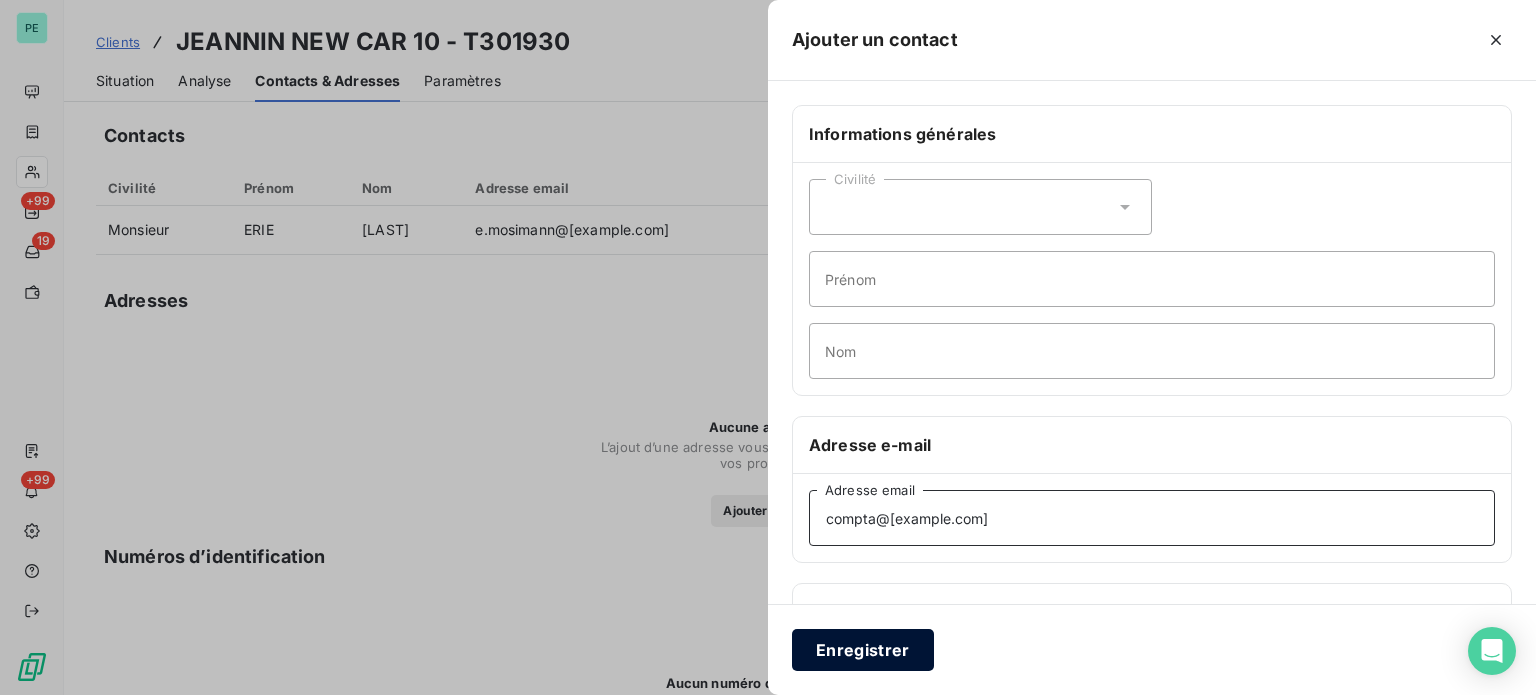 type on "compta@[example.com]" 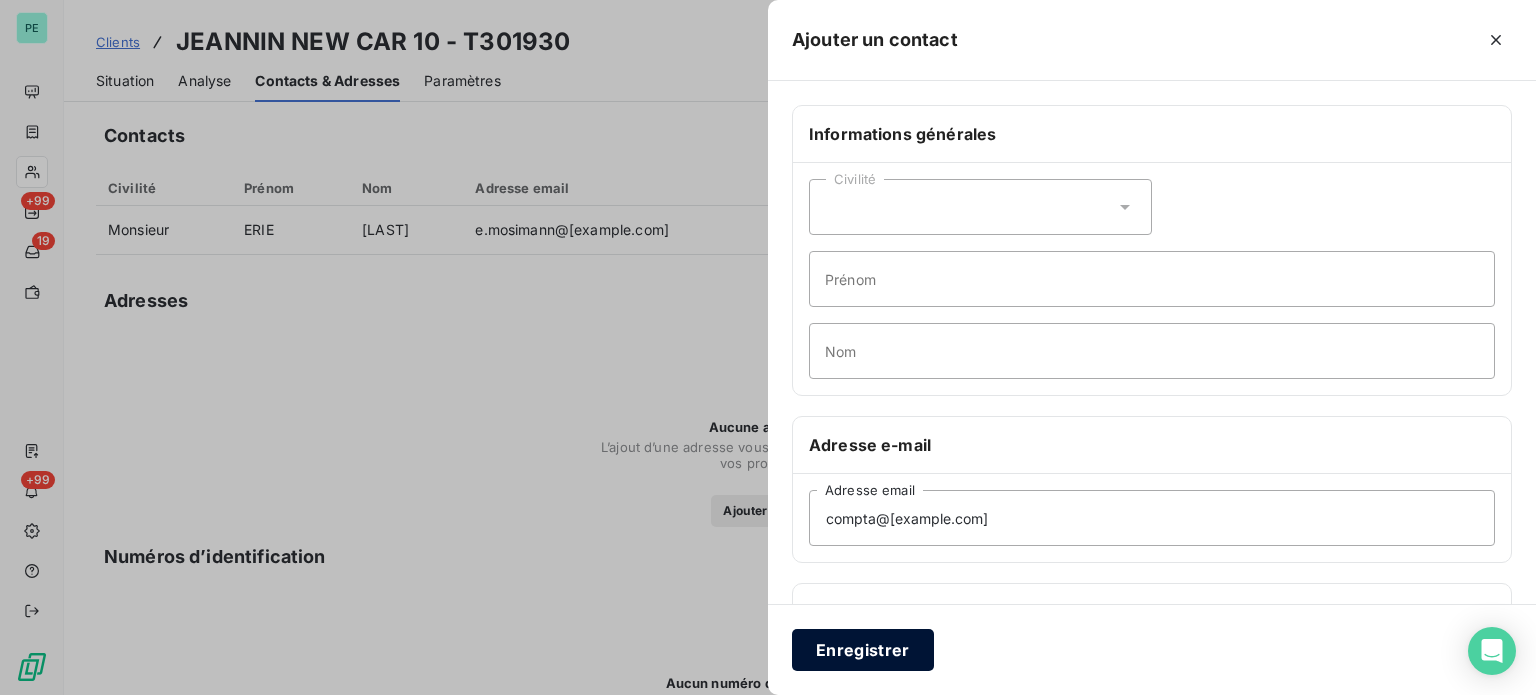 click on "Enregistrer" at bounding box center (863, 650) 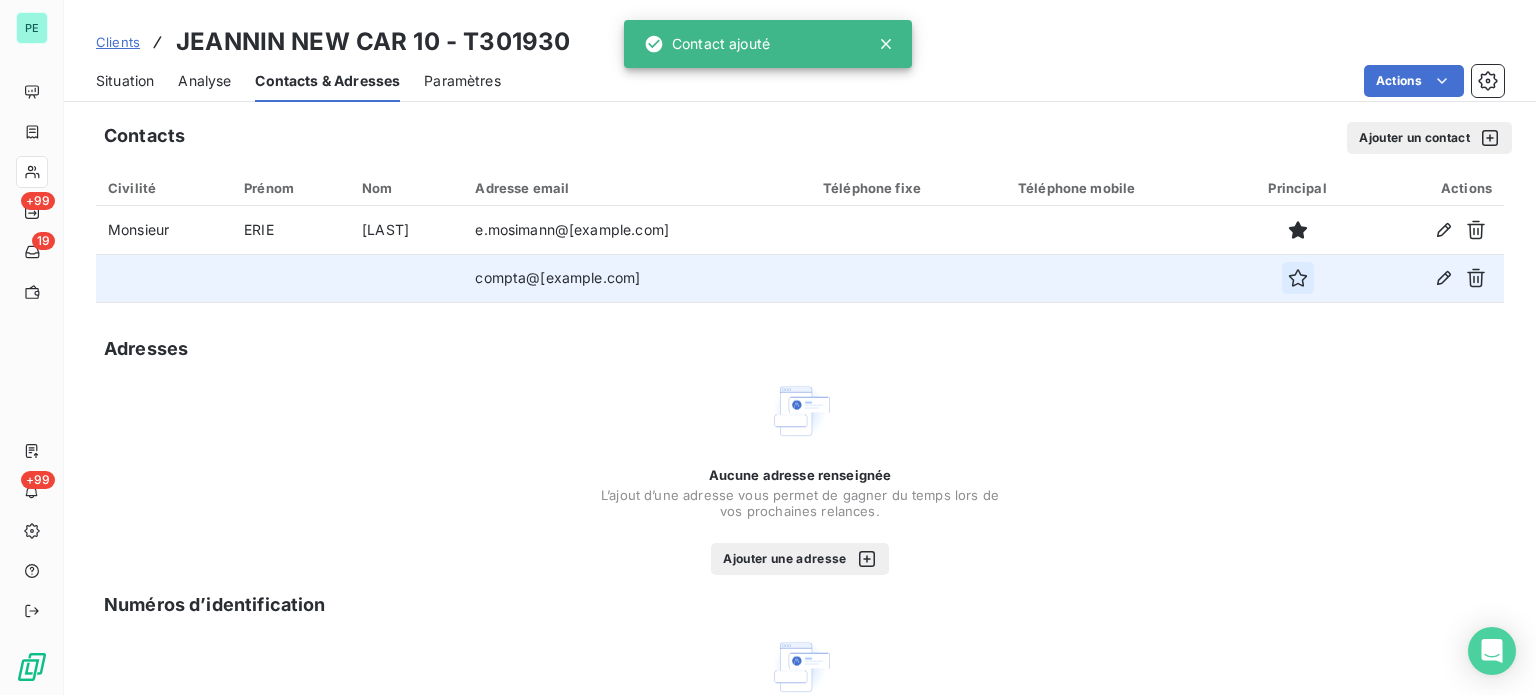 click 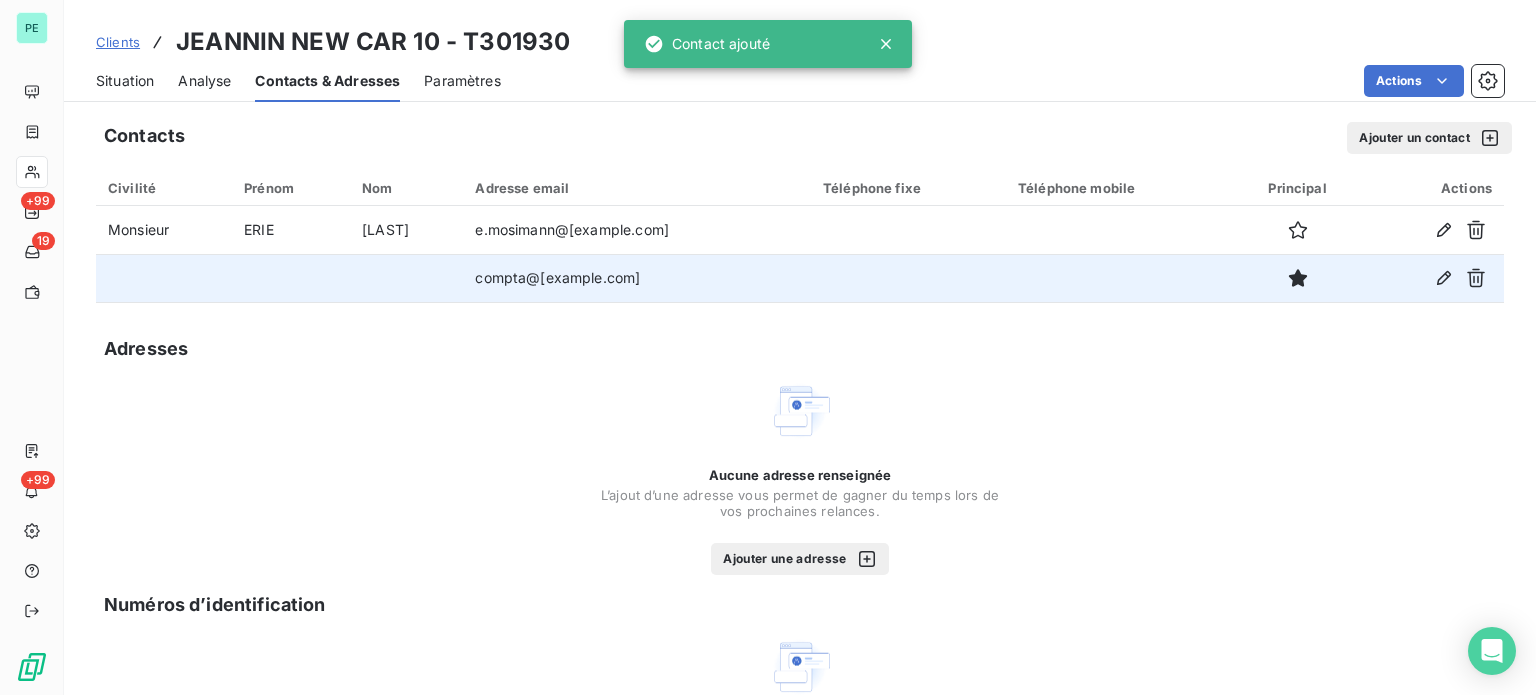 click on "Clients" at bounding box center [118, 42] 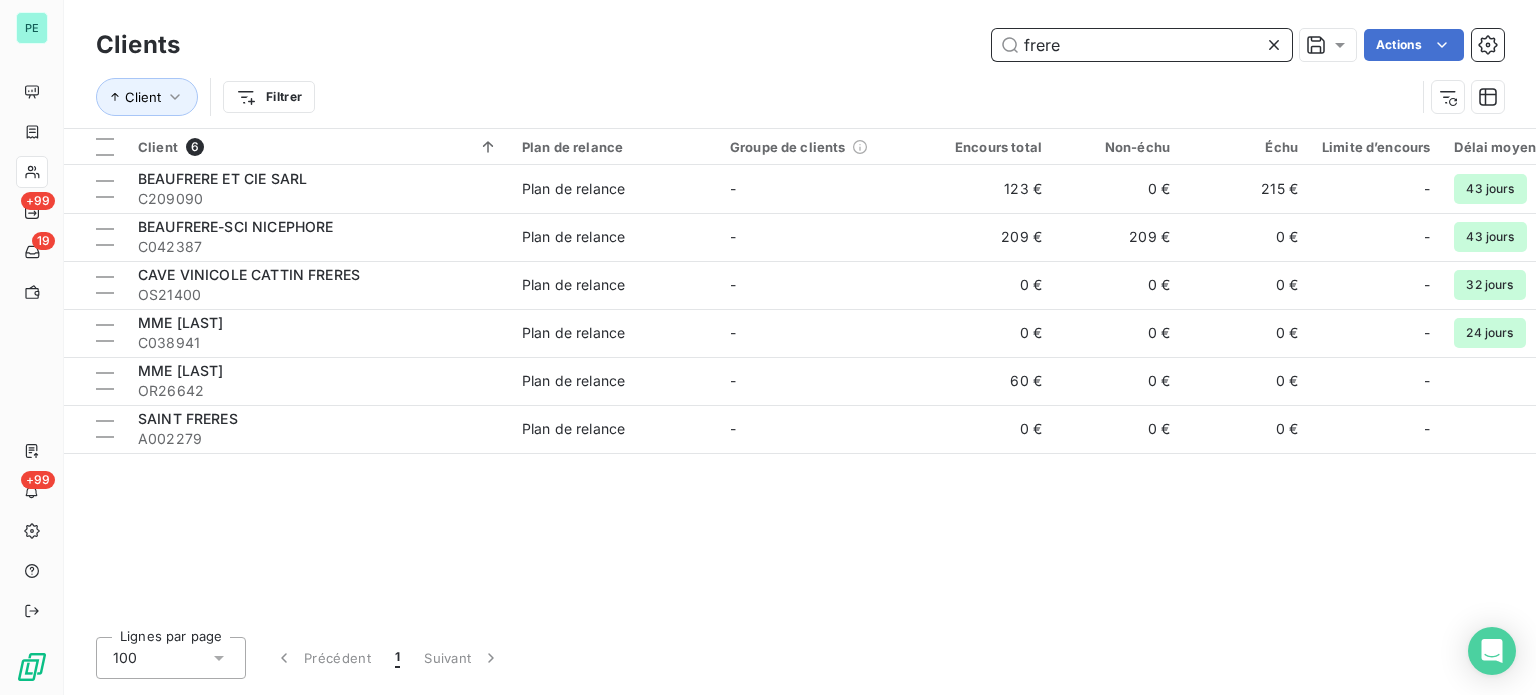 drag, startPoint x: 1128, startPoint y: 47, endPoint x: 996, endPoint y: 46, distance: 132.00378 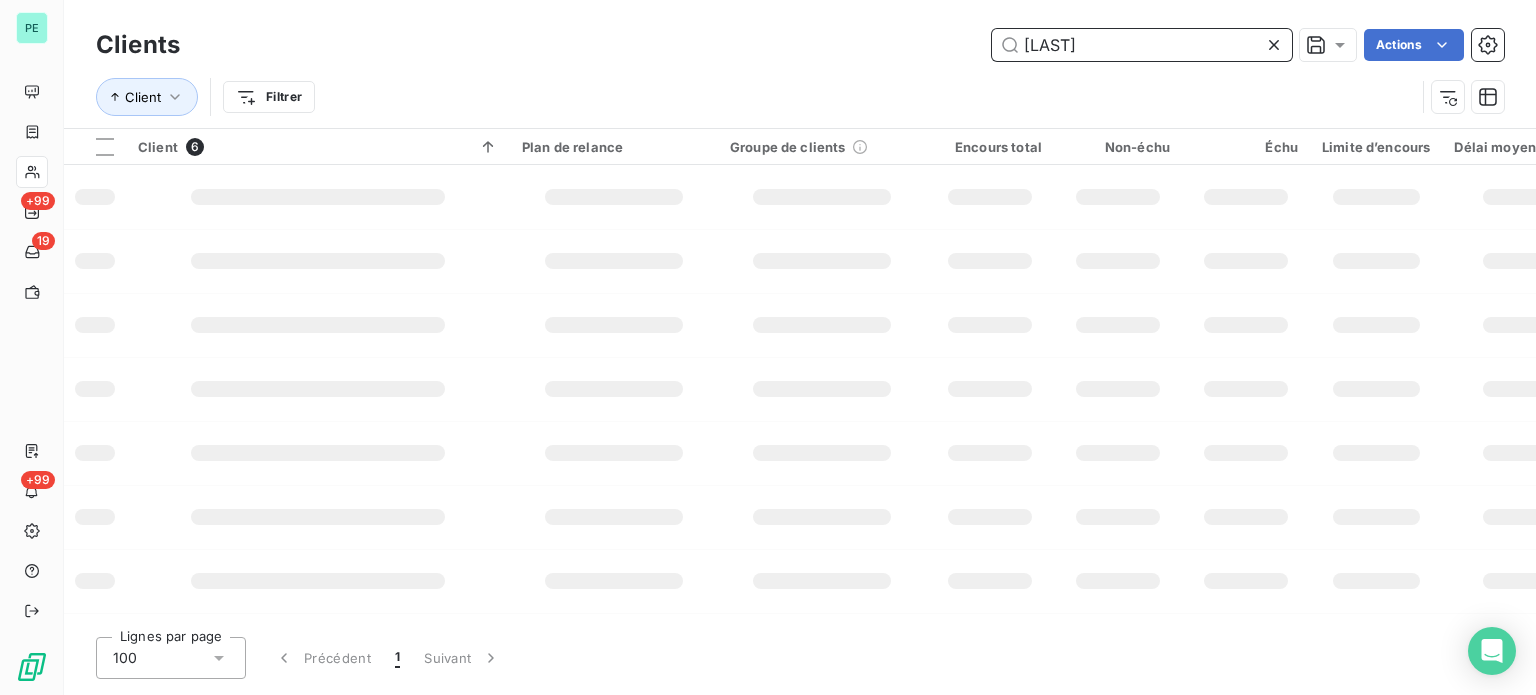 type on "[LAST]" 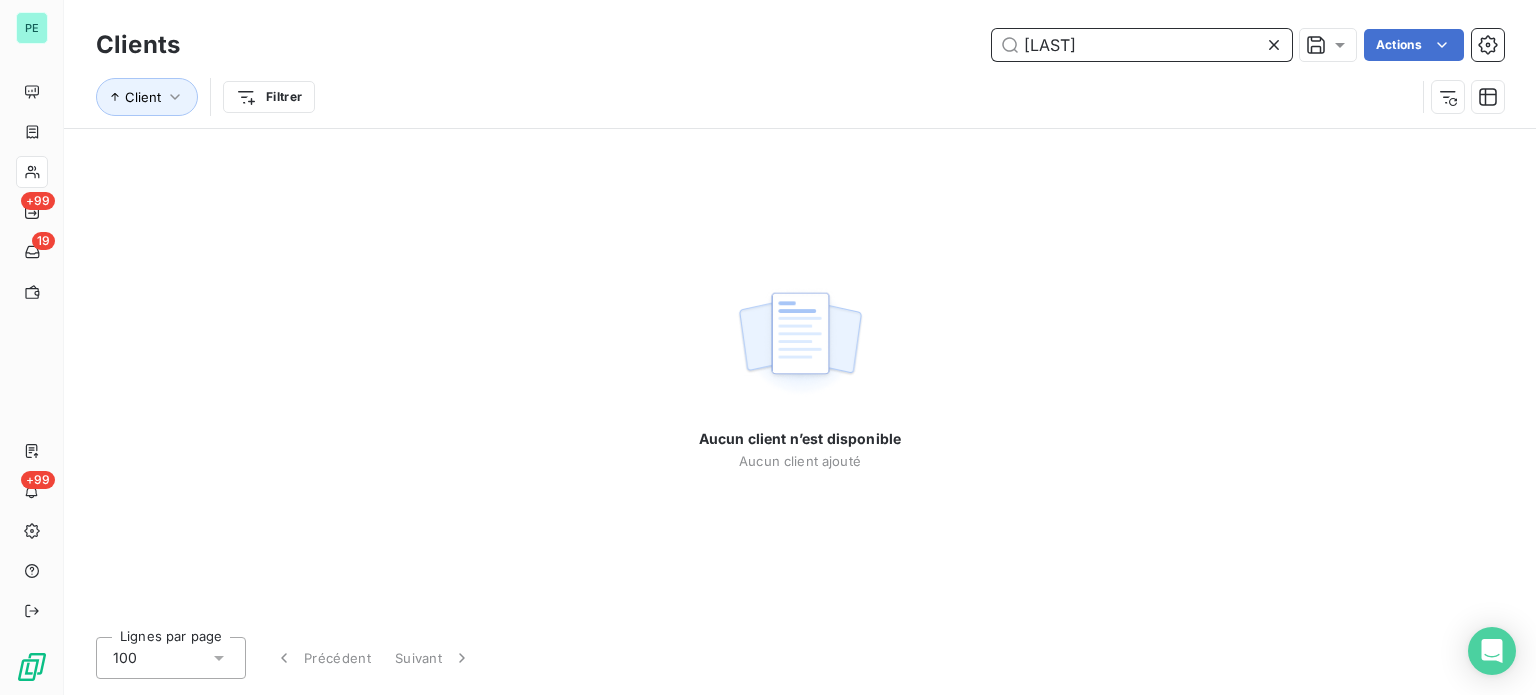 drag, startPoint x: 1108, startPoint y: 43, endPoint x: 998, endPoint y: 42, distance: 110.00455 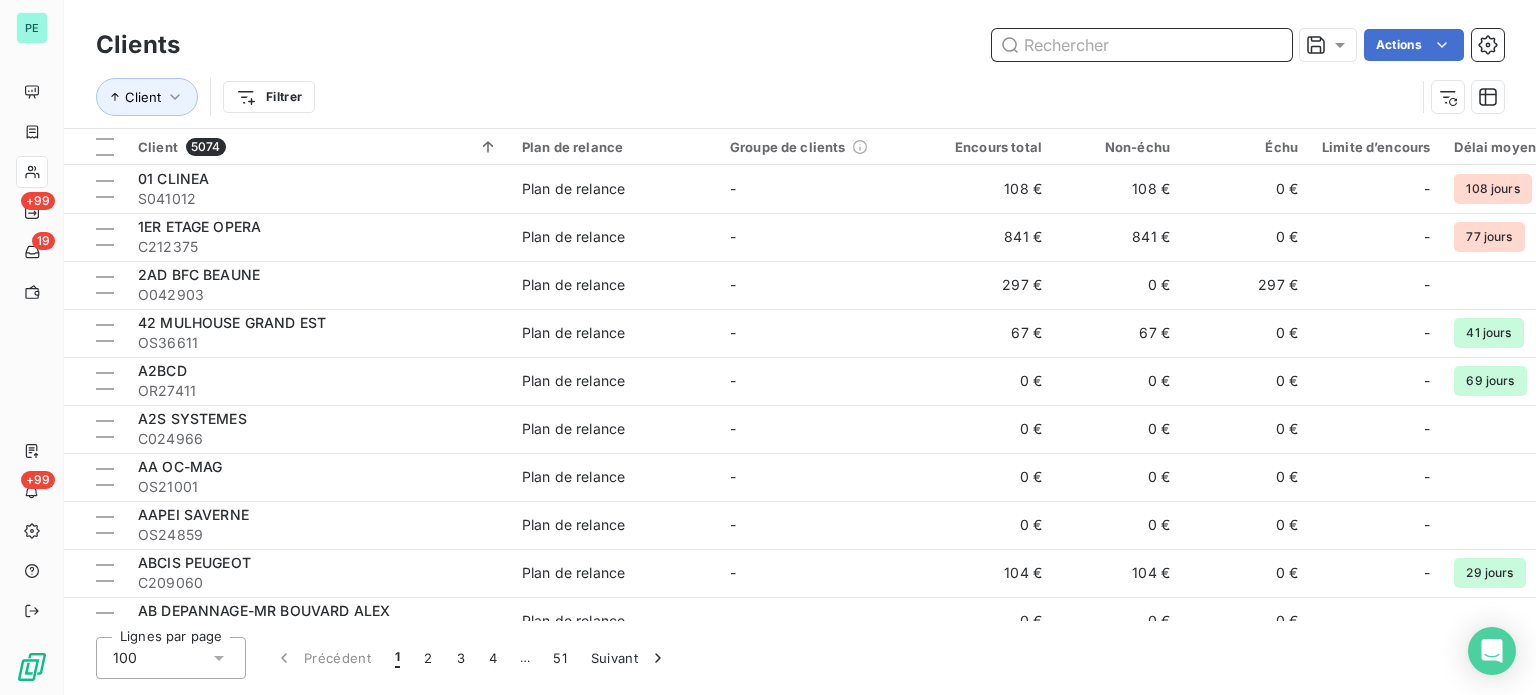 click at bounding box center [1142, 45] 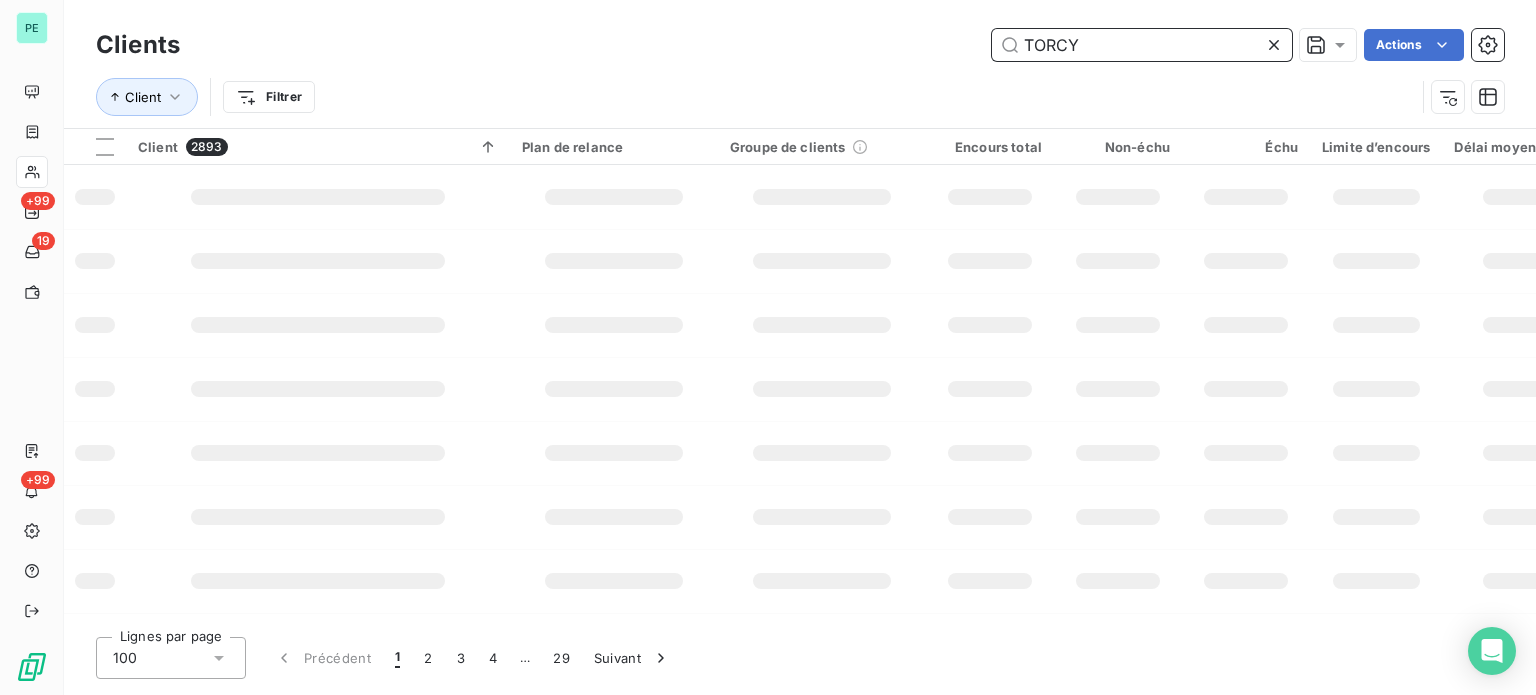 type on "TORCY" 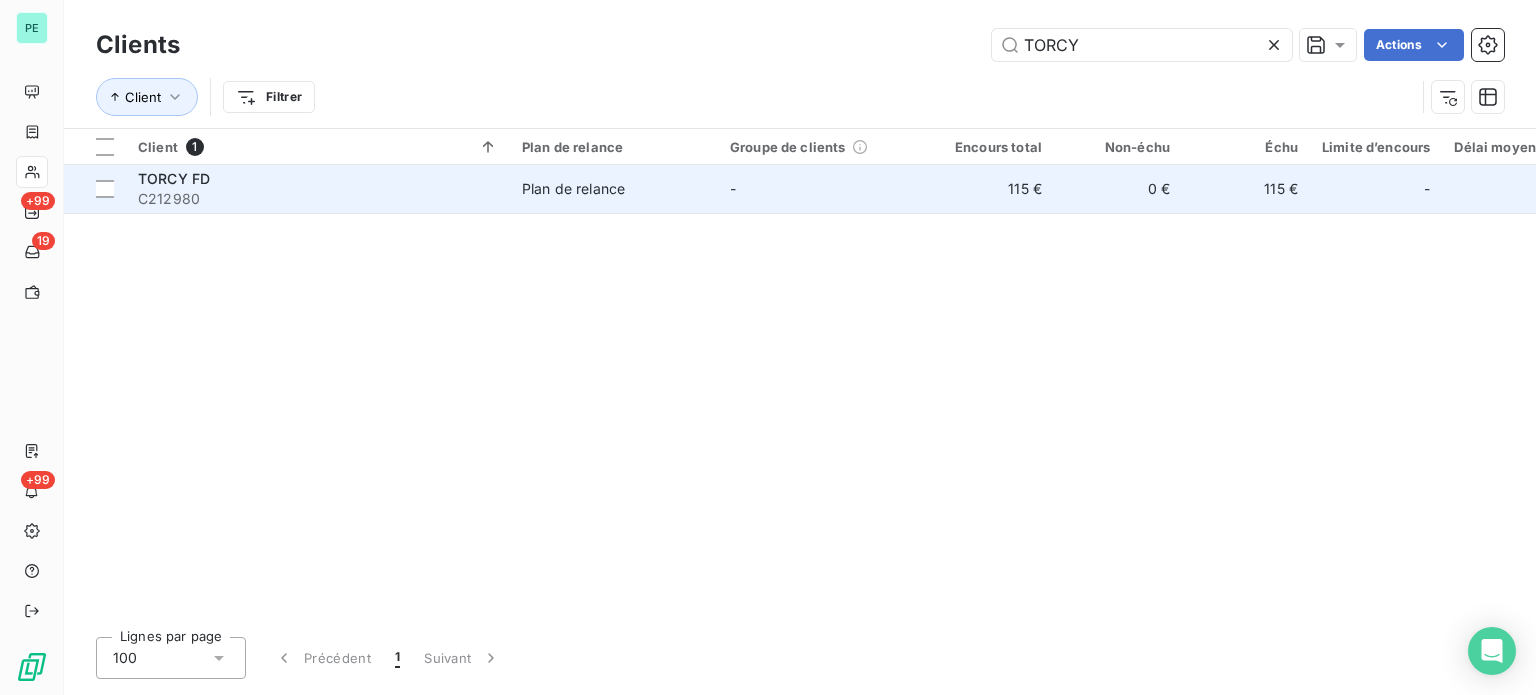 click on "115 €" at bounding box center [990, 189] 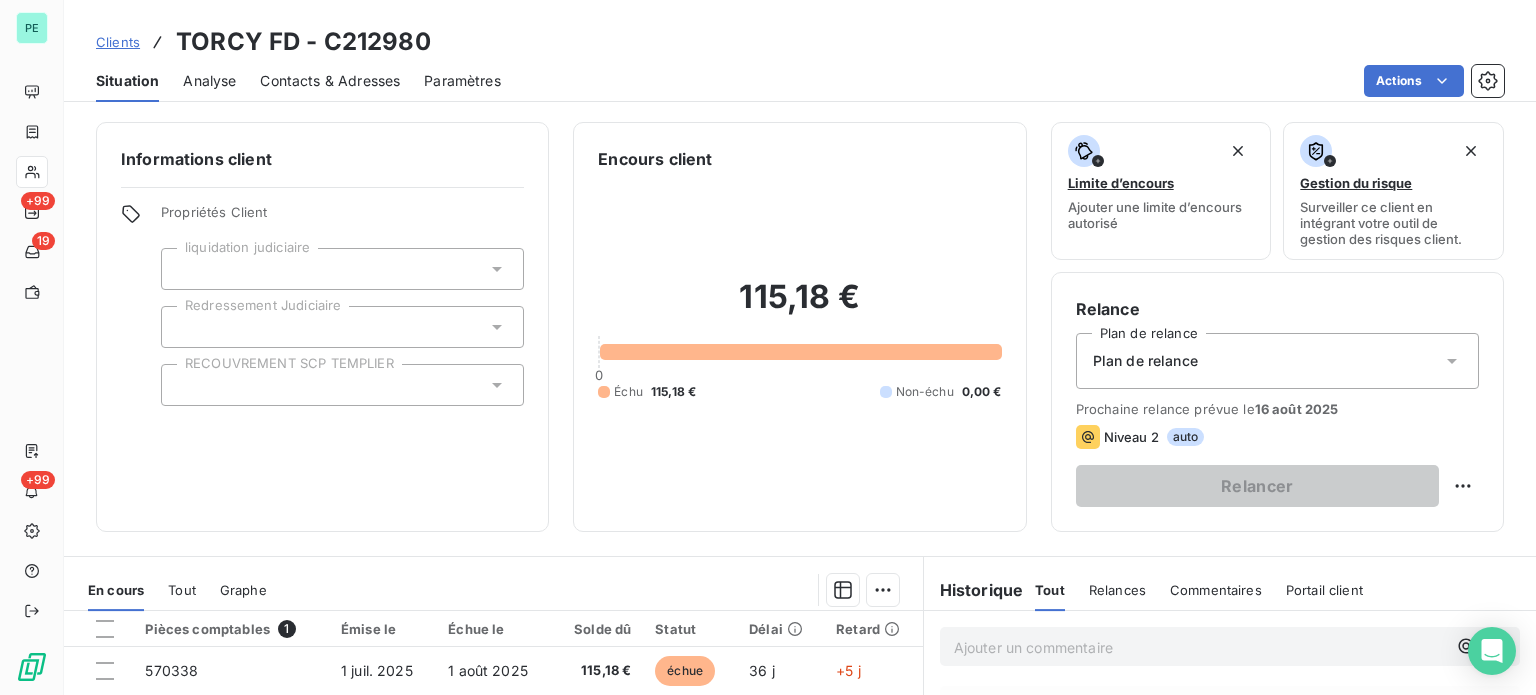 click on "Contacts & Adresses" at bounding box center (330, 81) 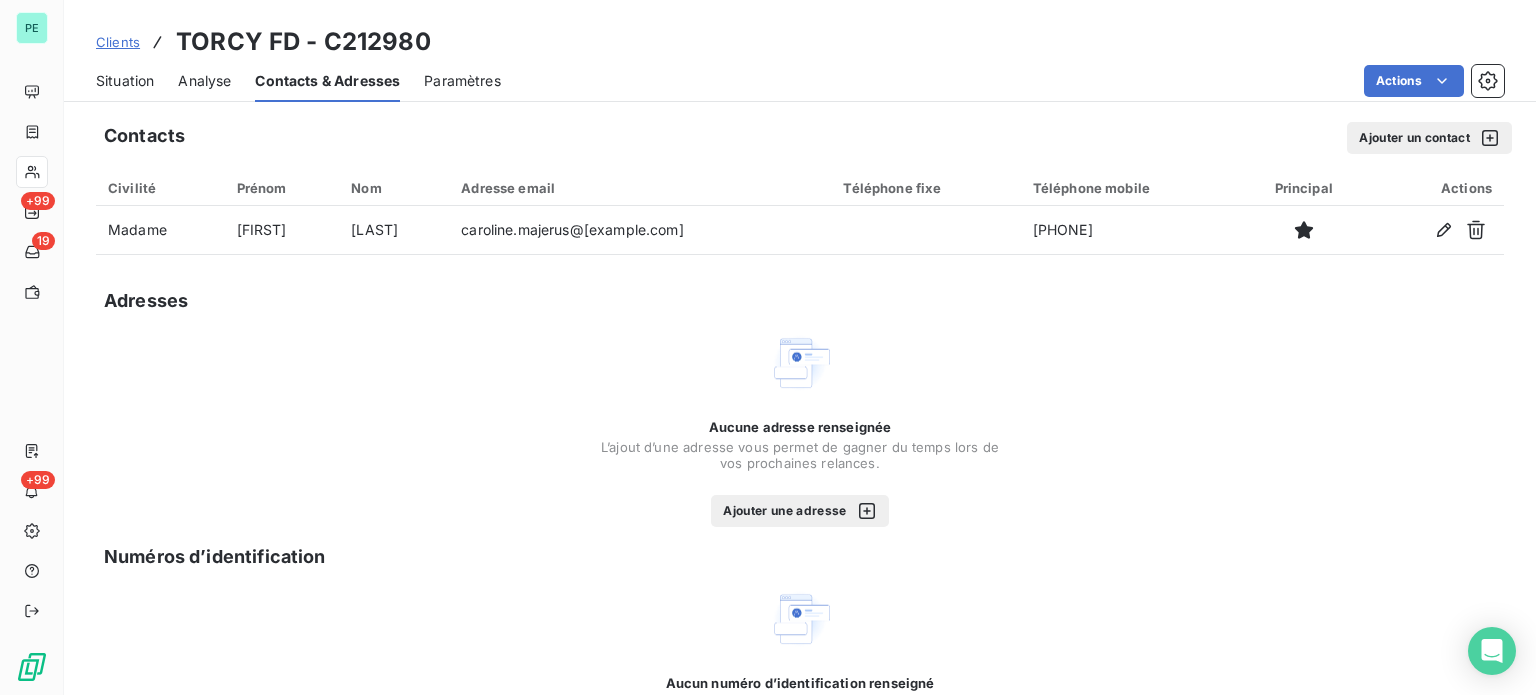 click on "Situation" at bounding box center [125, 81] 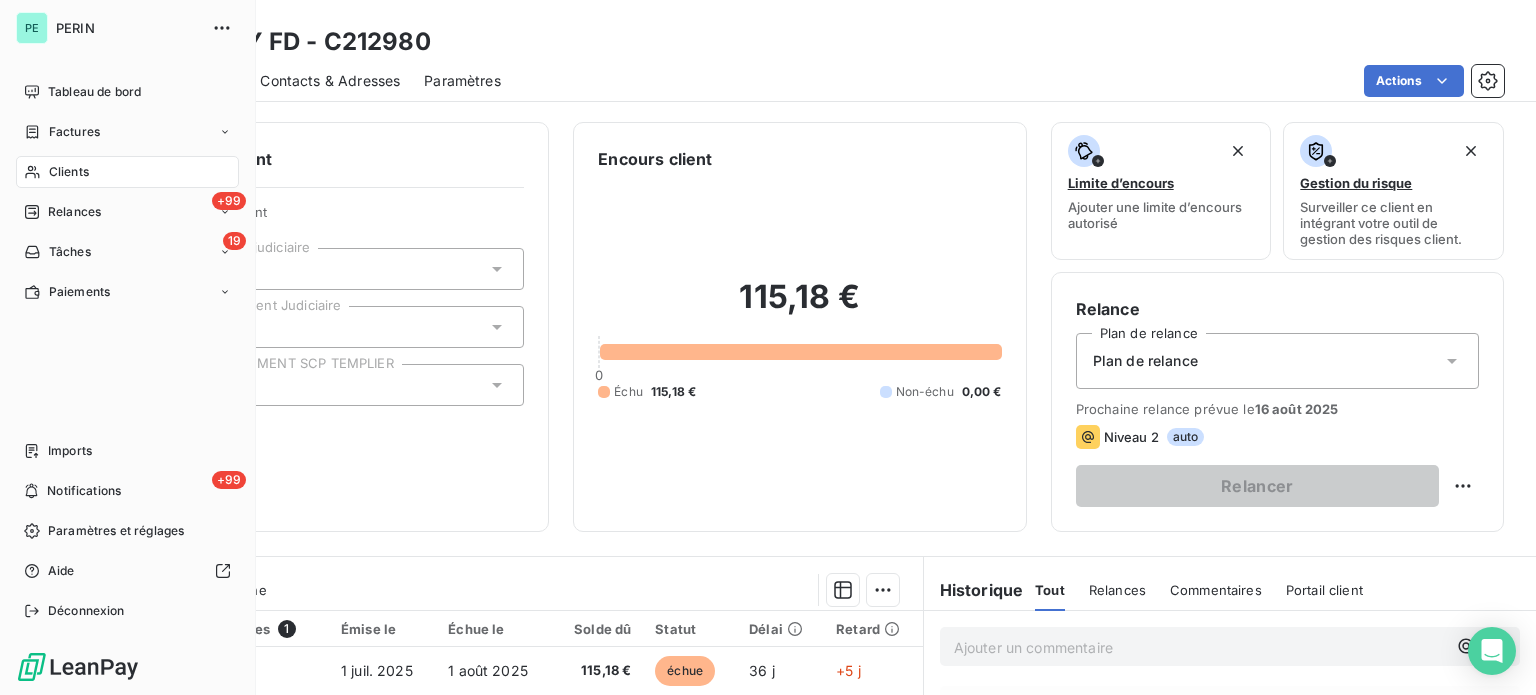 click on "Clients" at bounding box center (127, 172) 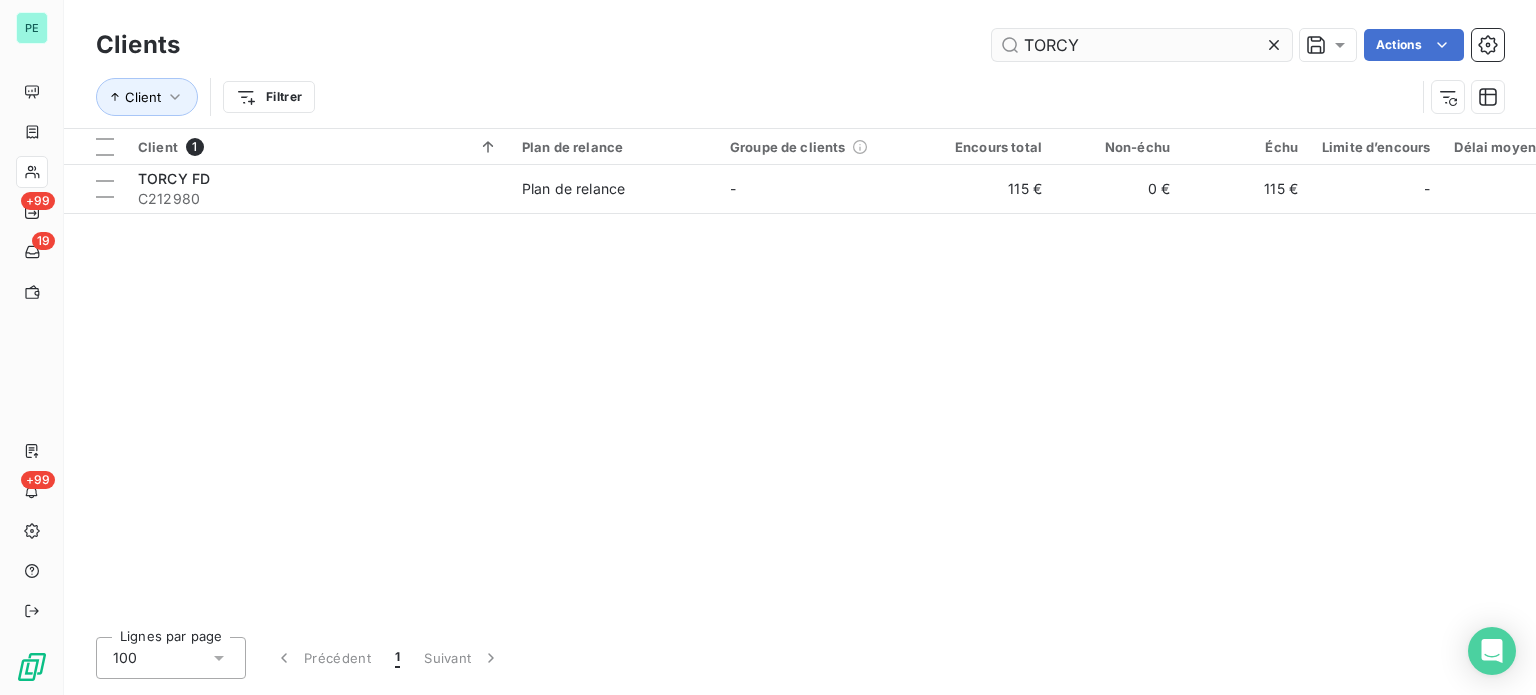 drag, startPoint x: 1072, startPoint y: 42, endPoint x: 1013, endPoint y: 42, distance: 59 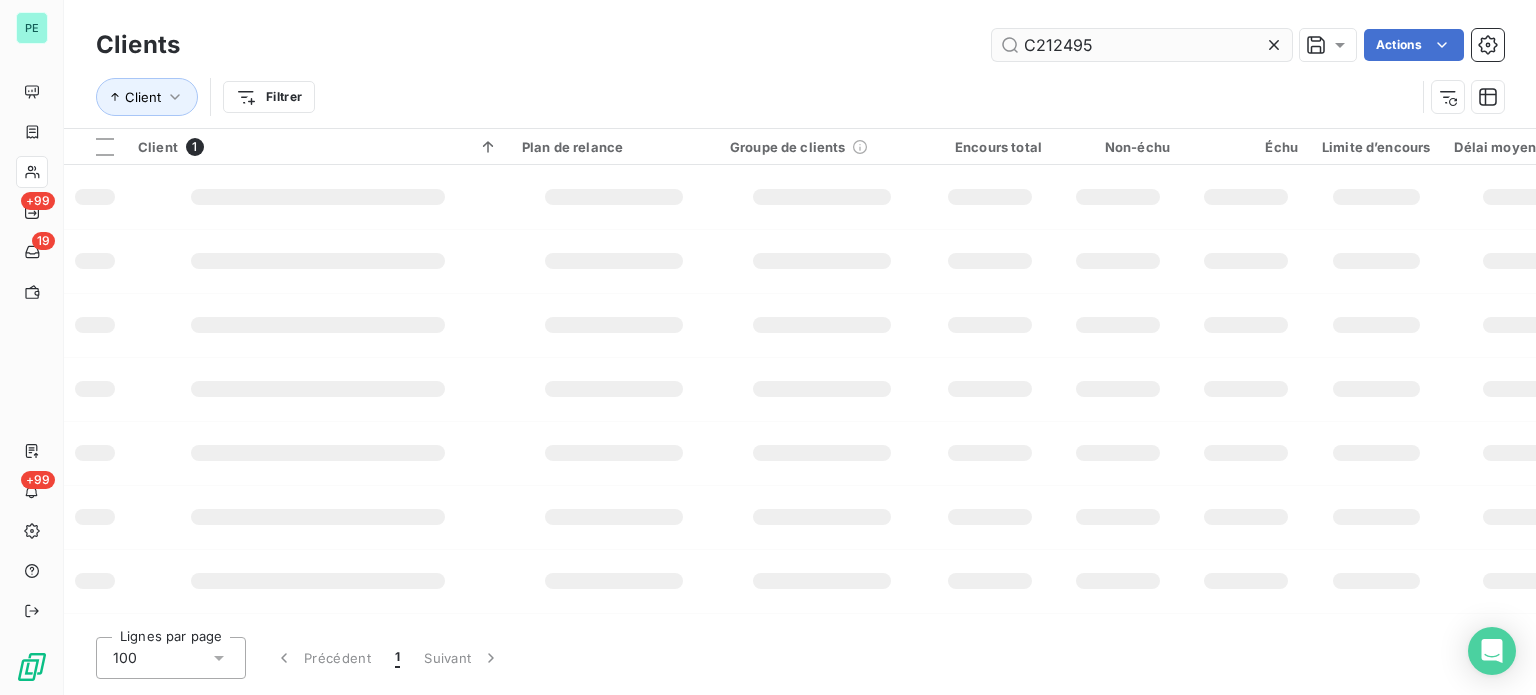 type on "C212495" 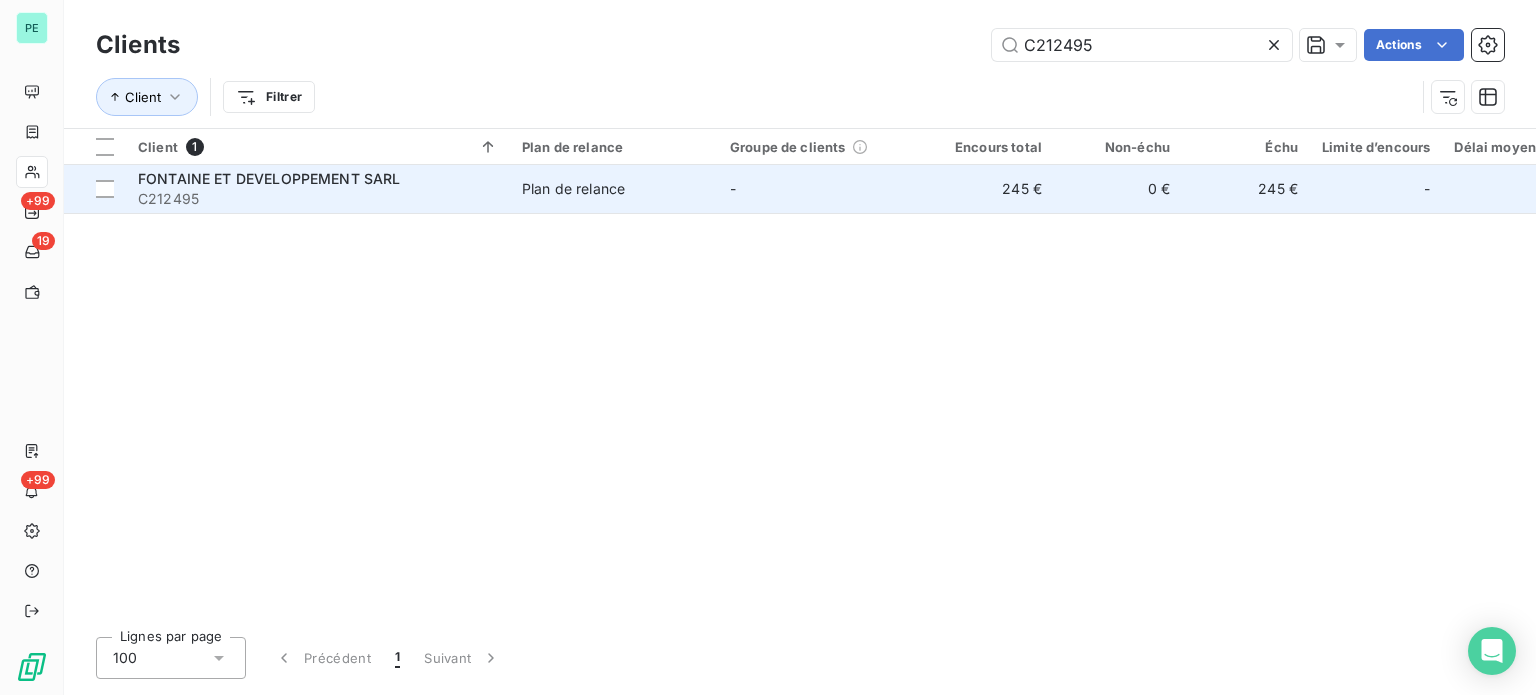 click on "245 €" at bounding box center [990, 189] 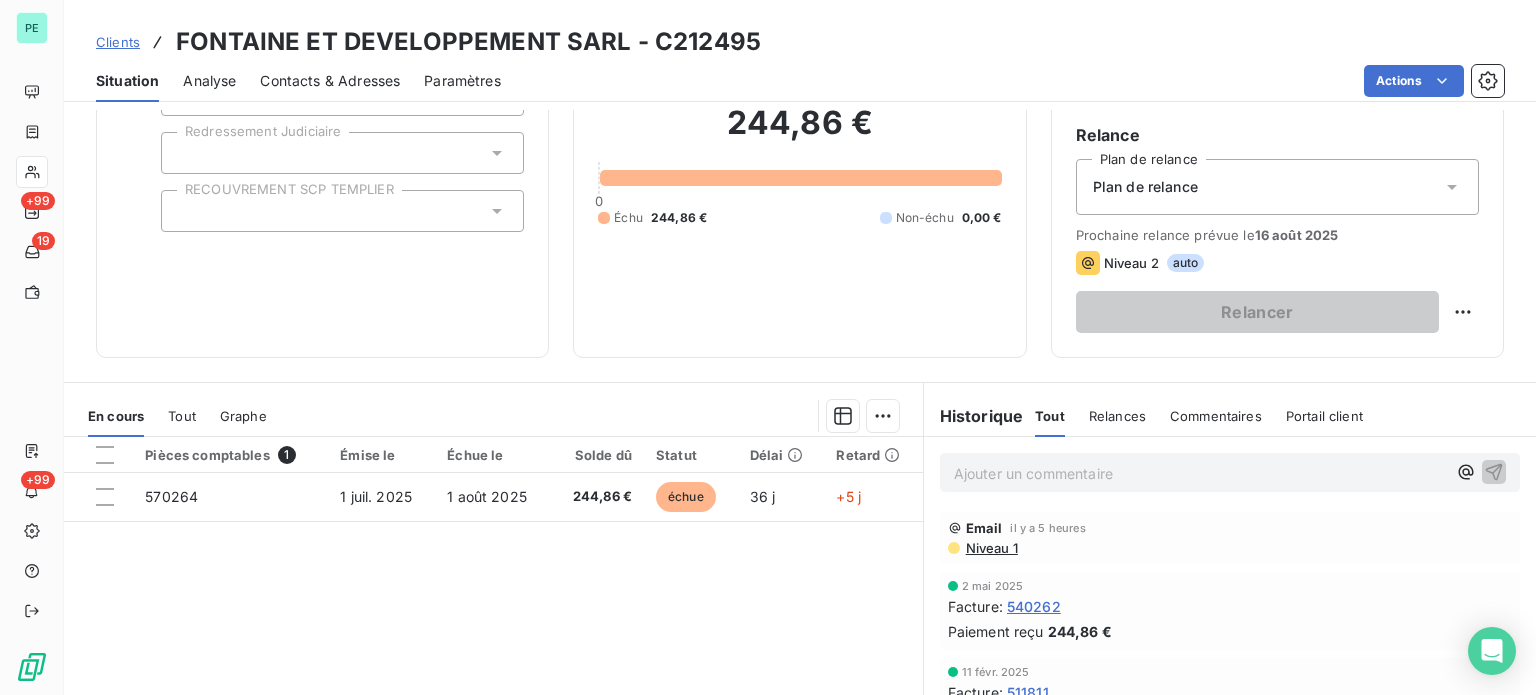 scroll, scrollTop: 200, scrollLeft: 0, axis: vertical 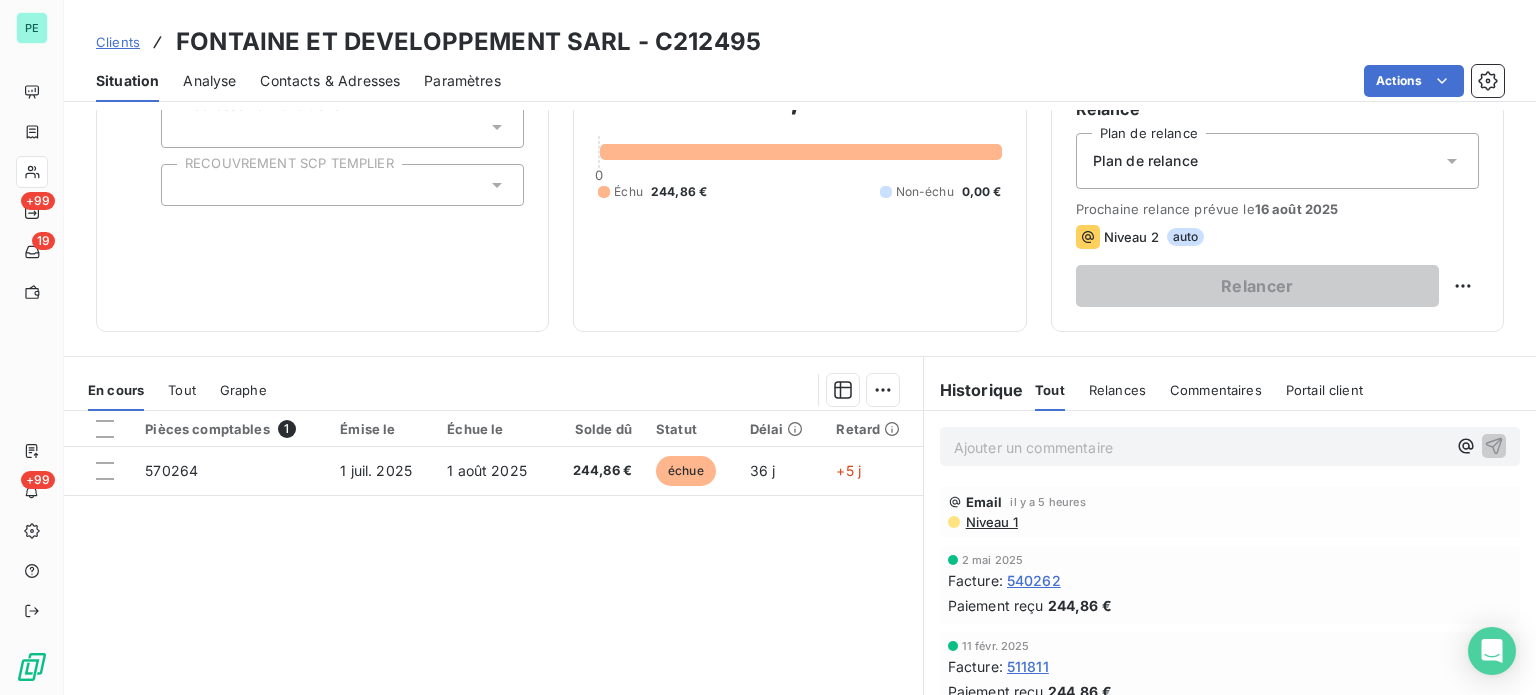 click on "Contacts & Adresses" at bounding box center (330, 81) 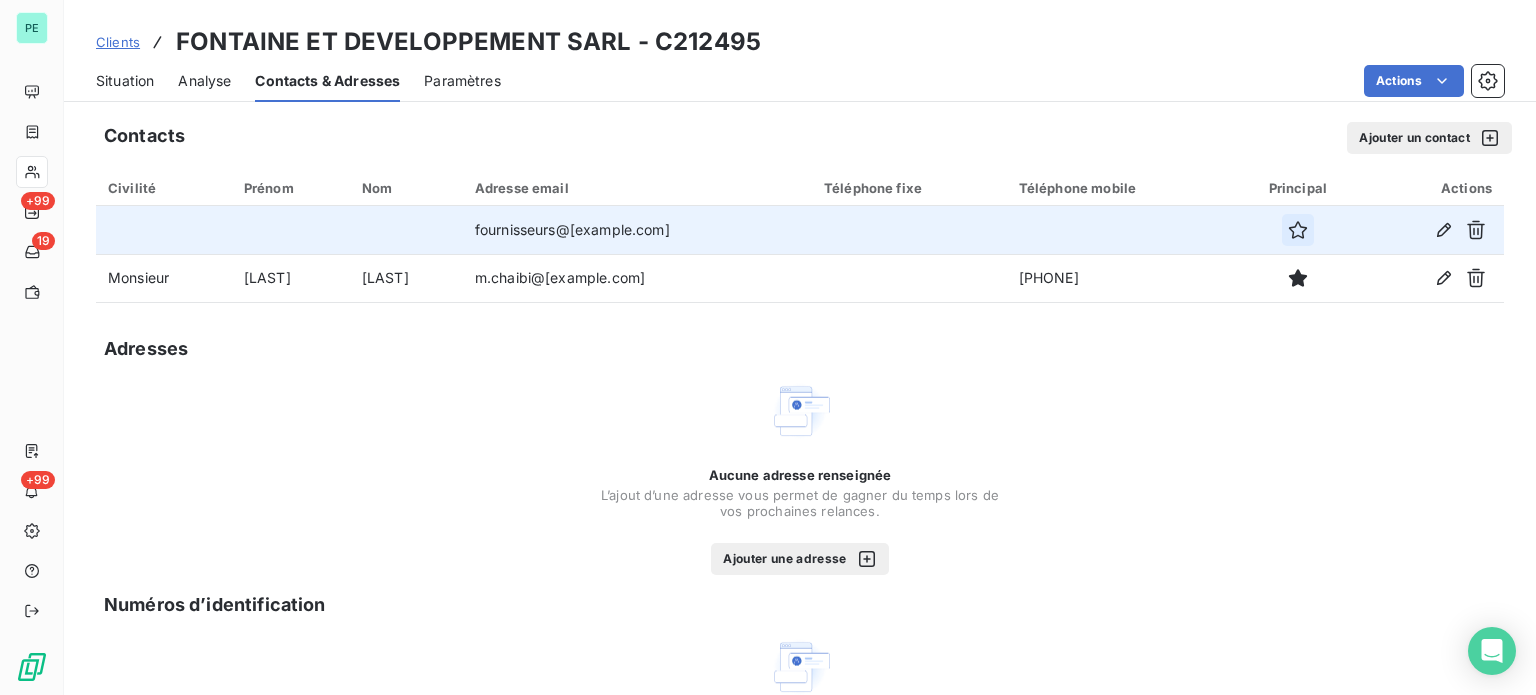 click 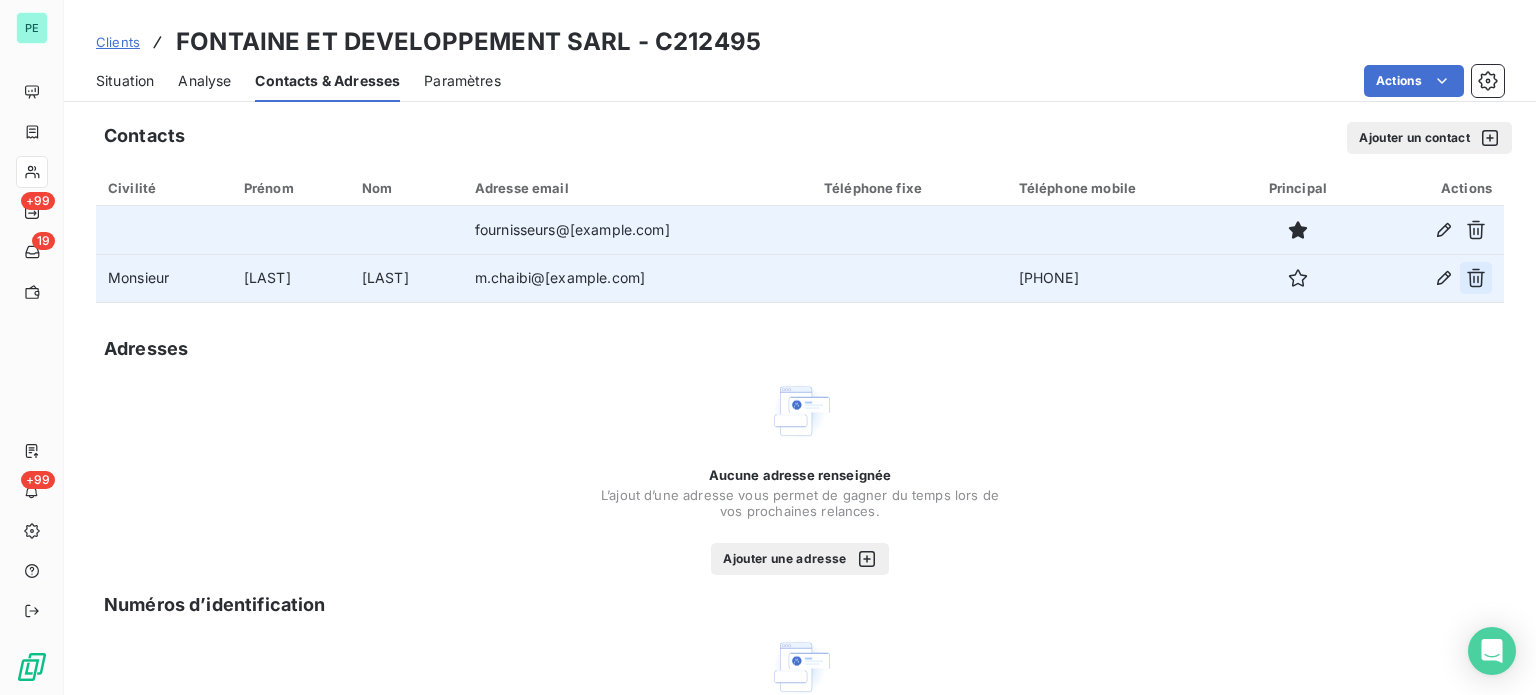 click 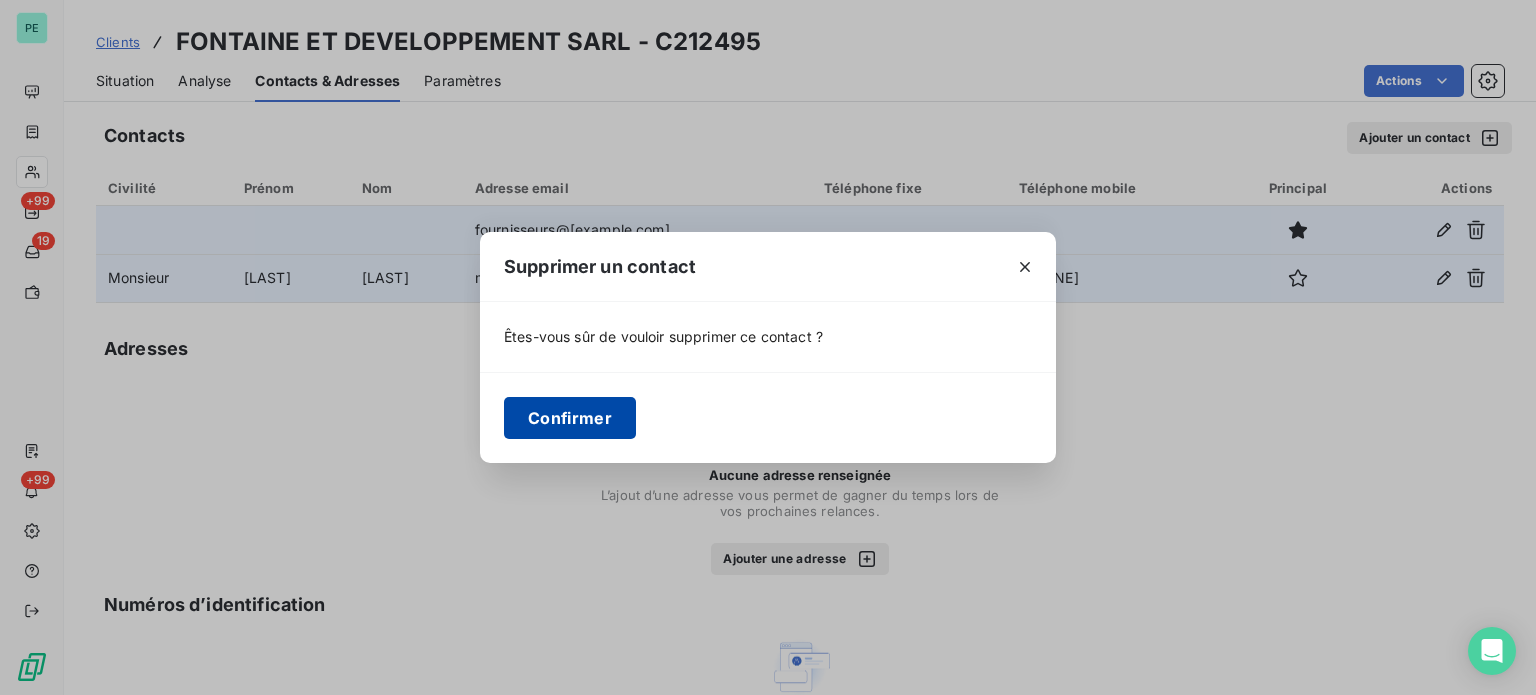 click on "Confirmer" at bounding box center (570, 418) 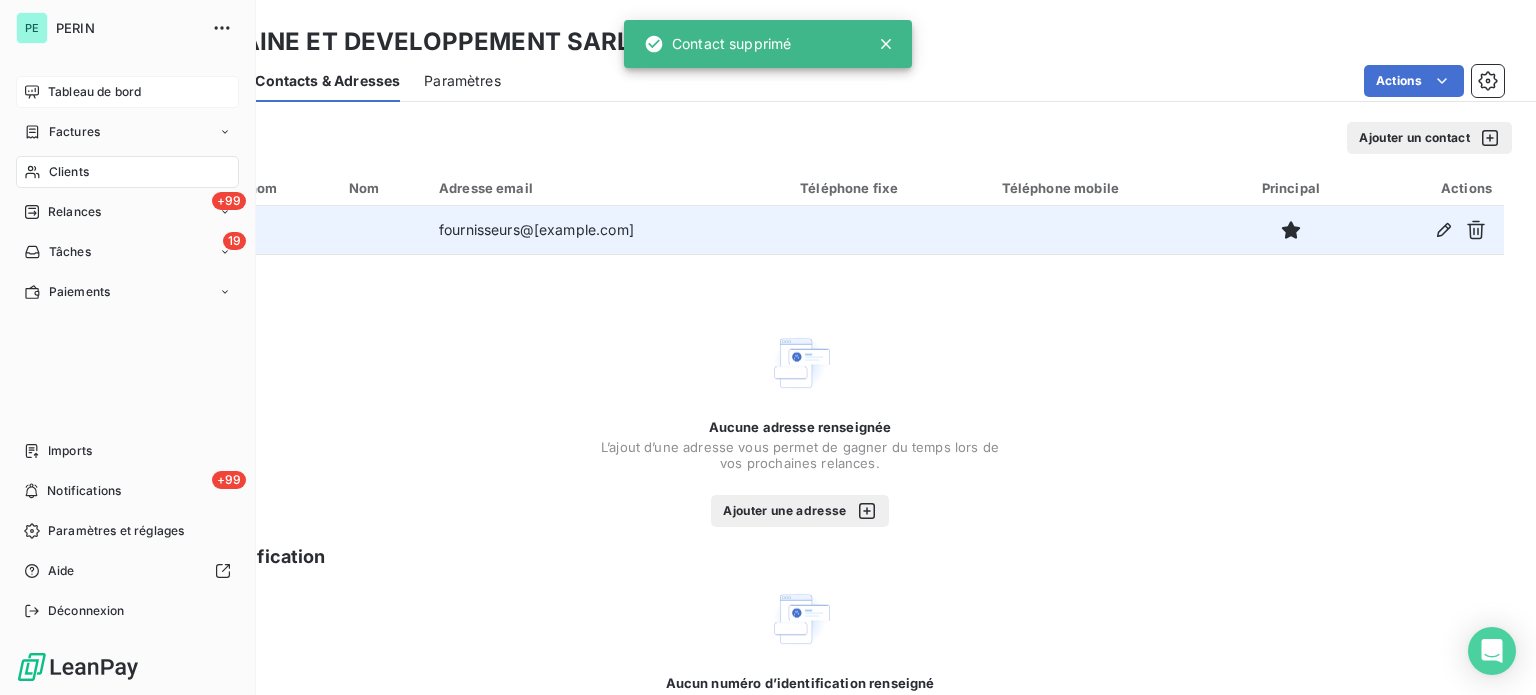 click on "Tableau de bord" at bounding box center [94, 92] 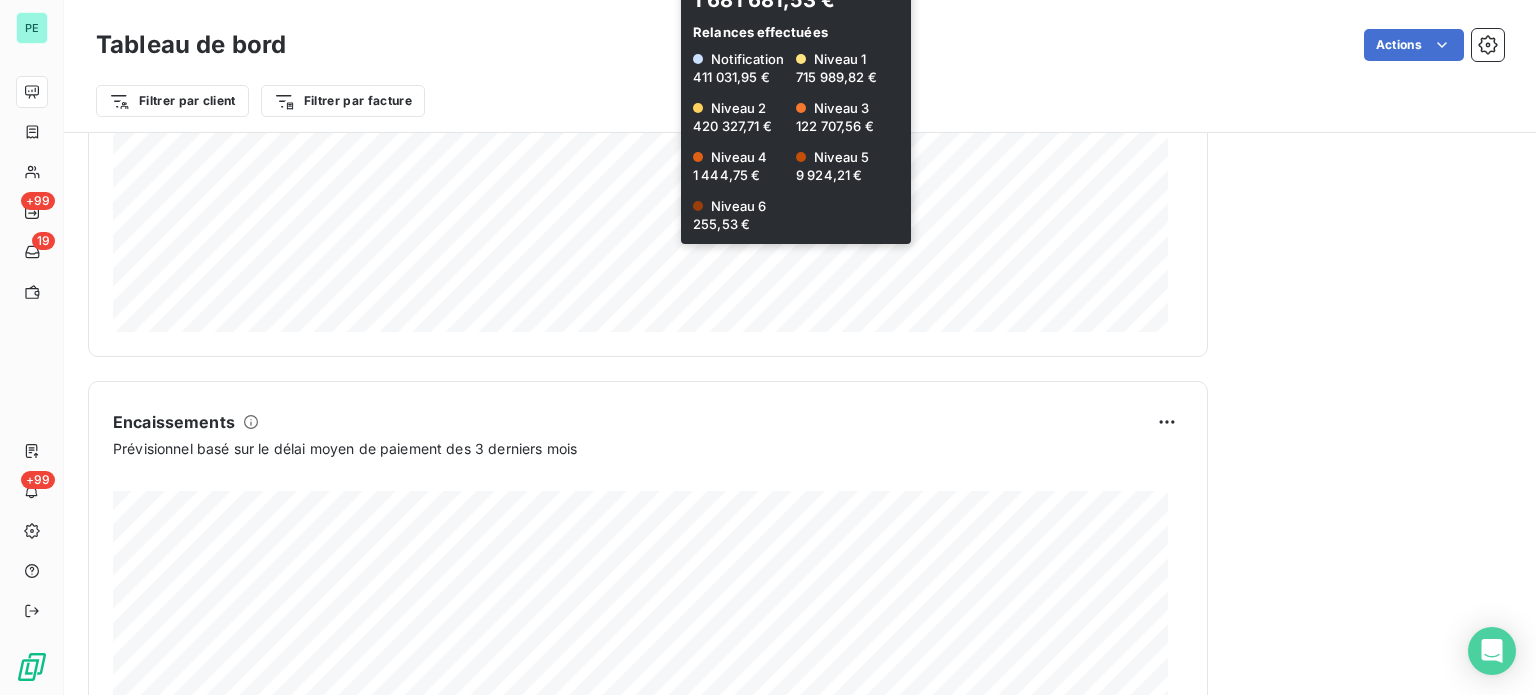 scroll, scrollTop: 1200, scrollLeft: 0, axis: vertical 